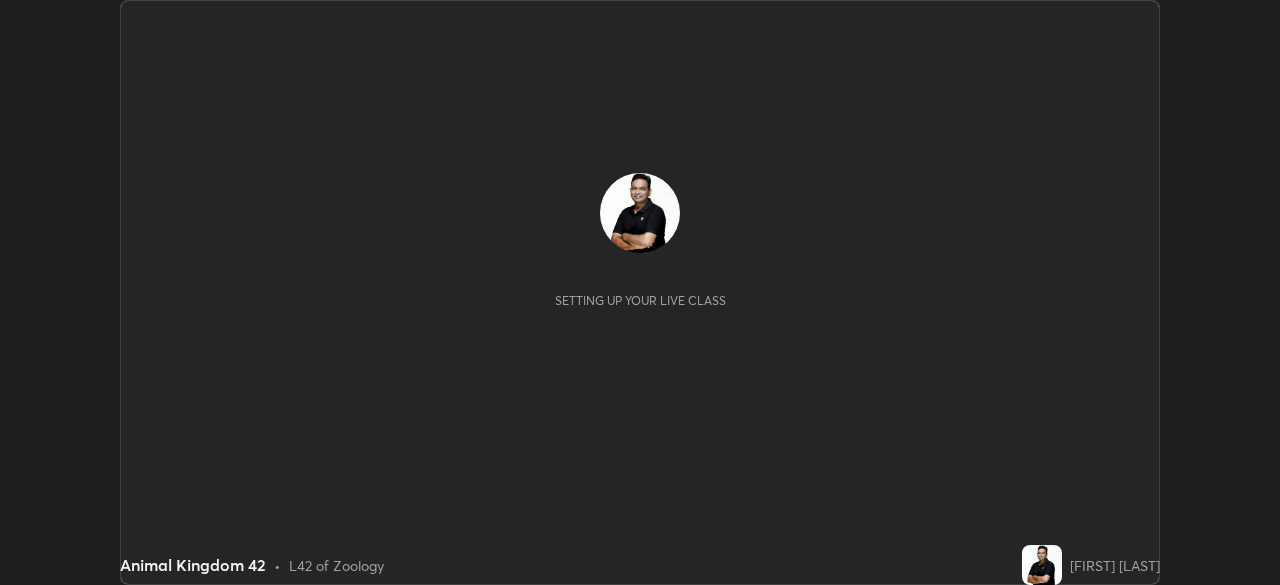scroll, scrollTop: 0, scrollLeft: 0, axis: both 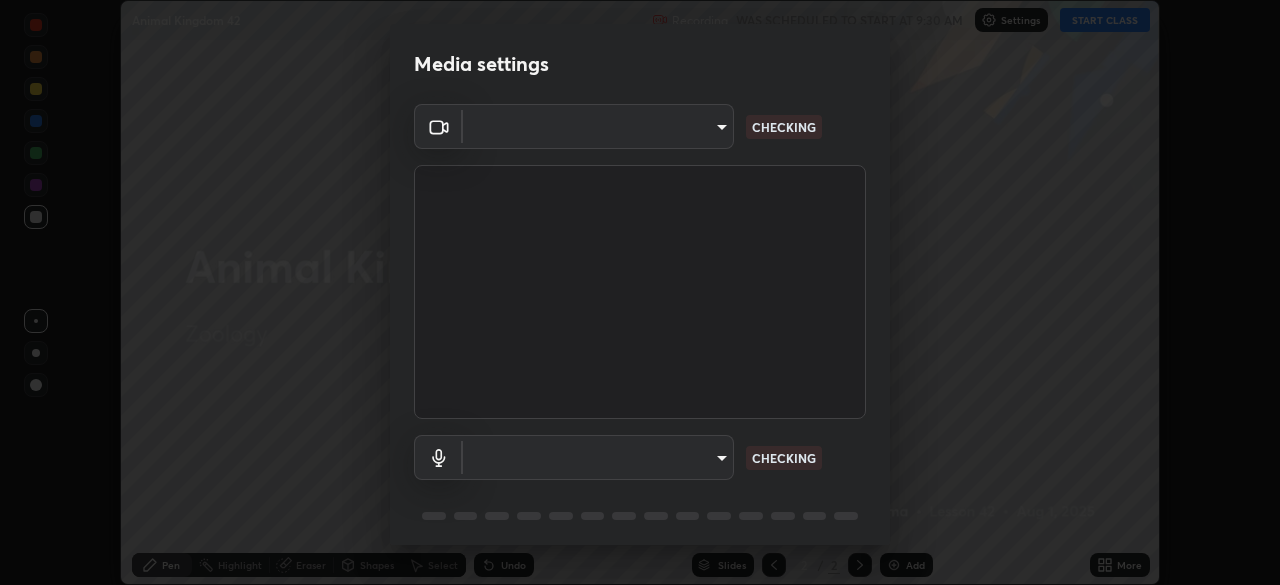 type on "[HASH]" 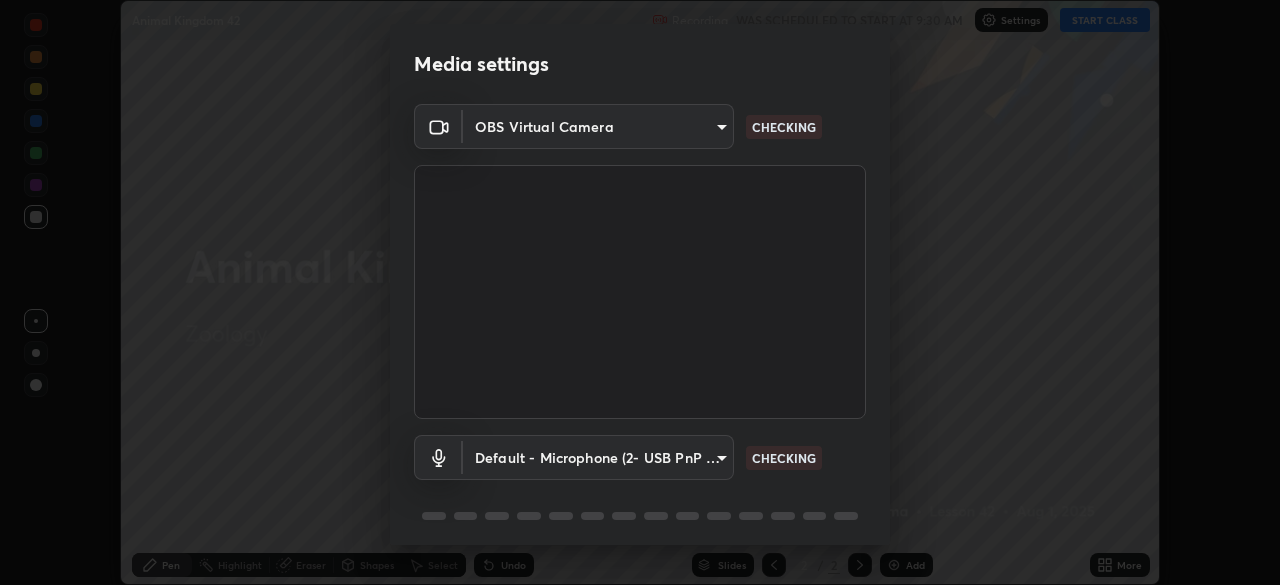 click on "Erase all Animal Kingdom 42 Recording WAS SCHEDULED TO START AT  9:30 AM Settings START CLASS Setting up your live class Animal Kingdom 42 • L42 of Zoology [FIRST] [LAST] Pen Highlight Eraser Shapes Select Undo Slides 2 / 2 Add More No doubts shared Encourage your learners to ask a doubt for better clarity Report an issue Reason for reporting Buffering Chat not working Audio - Video sync issue Educator video quality low ​ Attach an image Report Media settings OBS Virtual Camera [HASH] CHECKING Default - Microphone (2- USB PnP Sound Device) default CHECKING 1 / 5 Next" at bounding box center (640, 292) 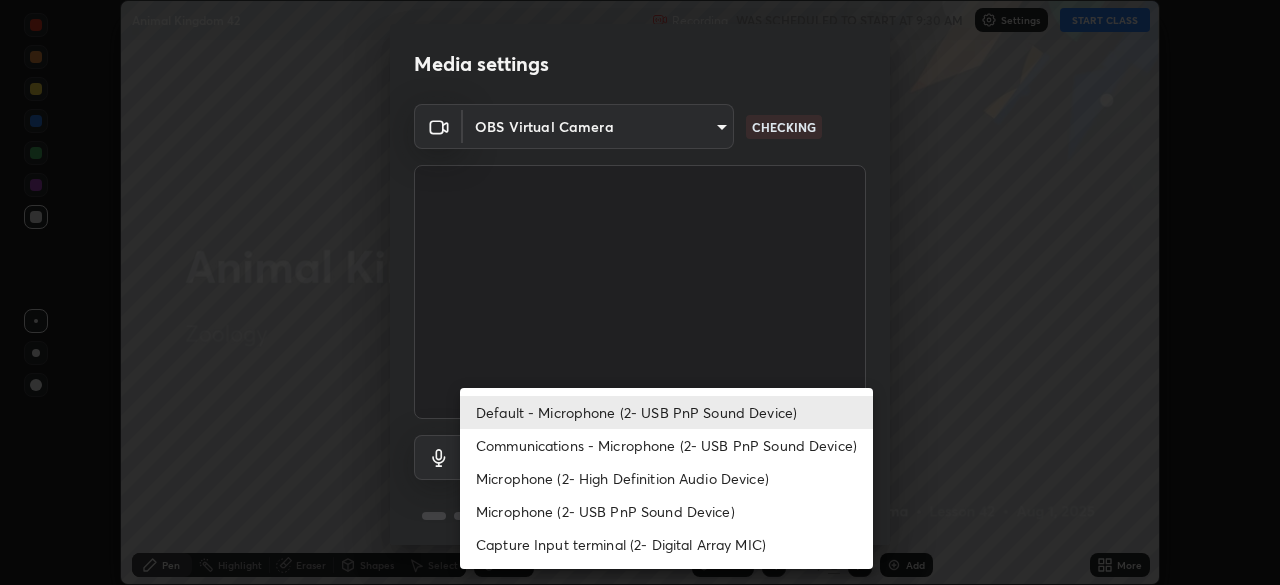click on "Microphone (2- USB PnP Sound Device)" at bounding box center [666, 511] 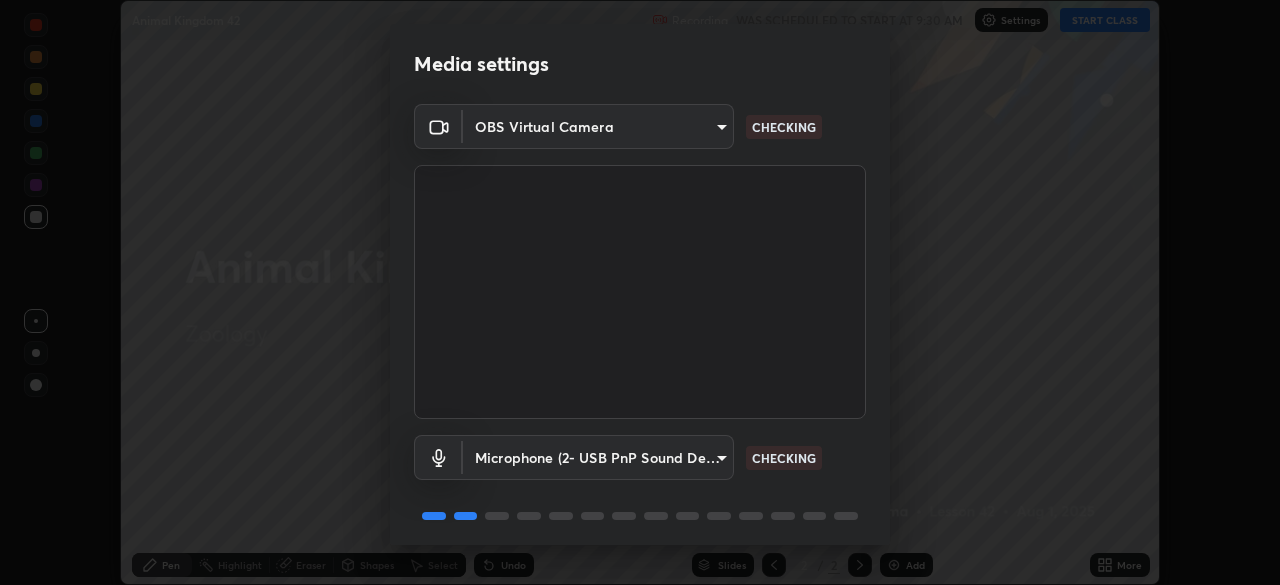 click on "Erase all Animal Kingdom 42 Recording WAS SCHEDULED TO START AT  9:30 AM Settings START CLASS Setting up your live class Animal Kingdom 42 • L42 of Zoology [FIRST] [LAST] Pen Highlight Eraser Shapes Select Undo Slides 2 / 2 Add More No doubts shared Encourage your learners to ask a doubt for better clarity Report an issue Reason for reporting Buffering Chat not working Audio - Video sync issue Educator video quality low ​ Attach an image Report Media settings OBS Virtual Camera [HASH] CHECKING Microphone (2- USB PnP Sound Device) [HASH] CHECKING 1 / 5 Next" at bounding box center [640, 292] 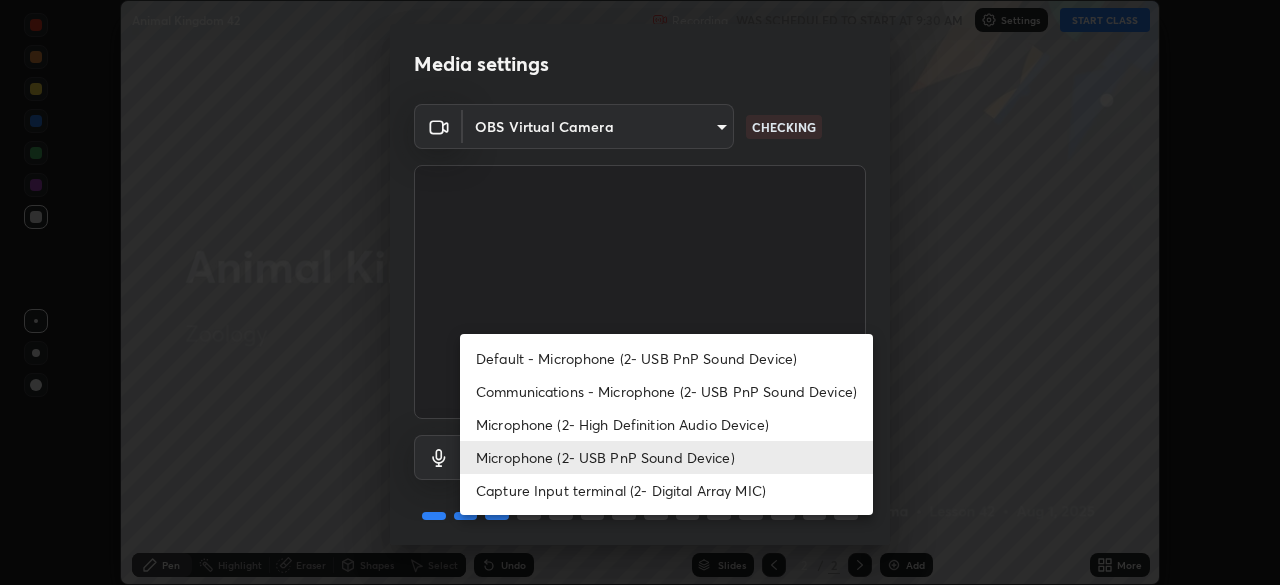 click on "Default - Microphone (2- USB PnP Sound Device)" at bounding box center (666, 358) 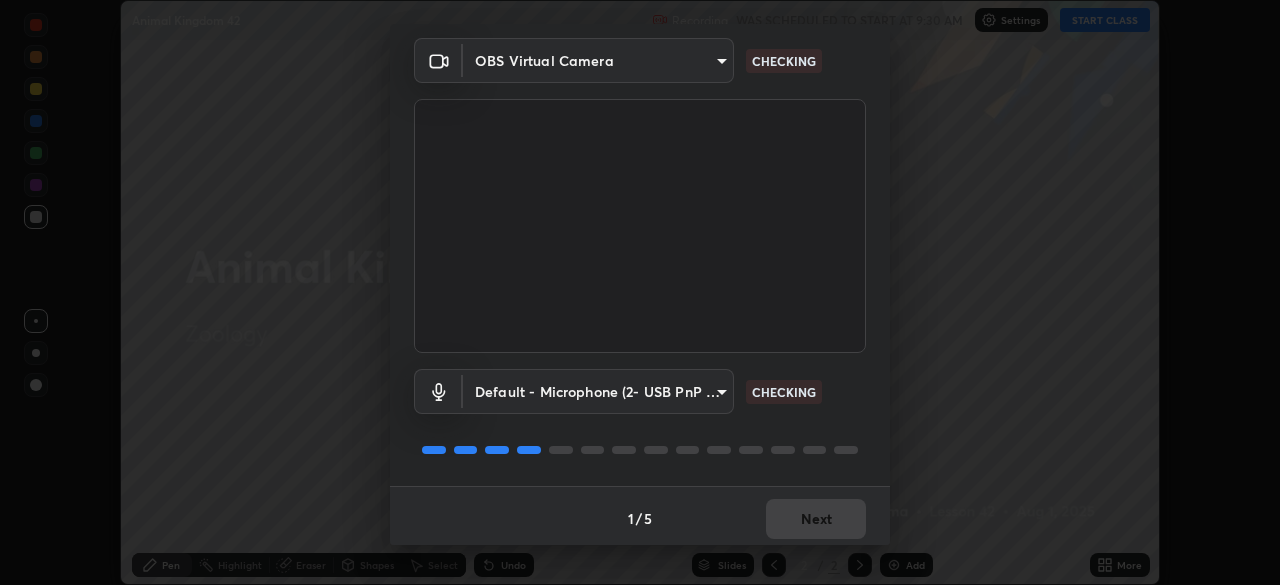 scroll, scrollTop: 71, scrollLeft: 0, axis: vertical 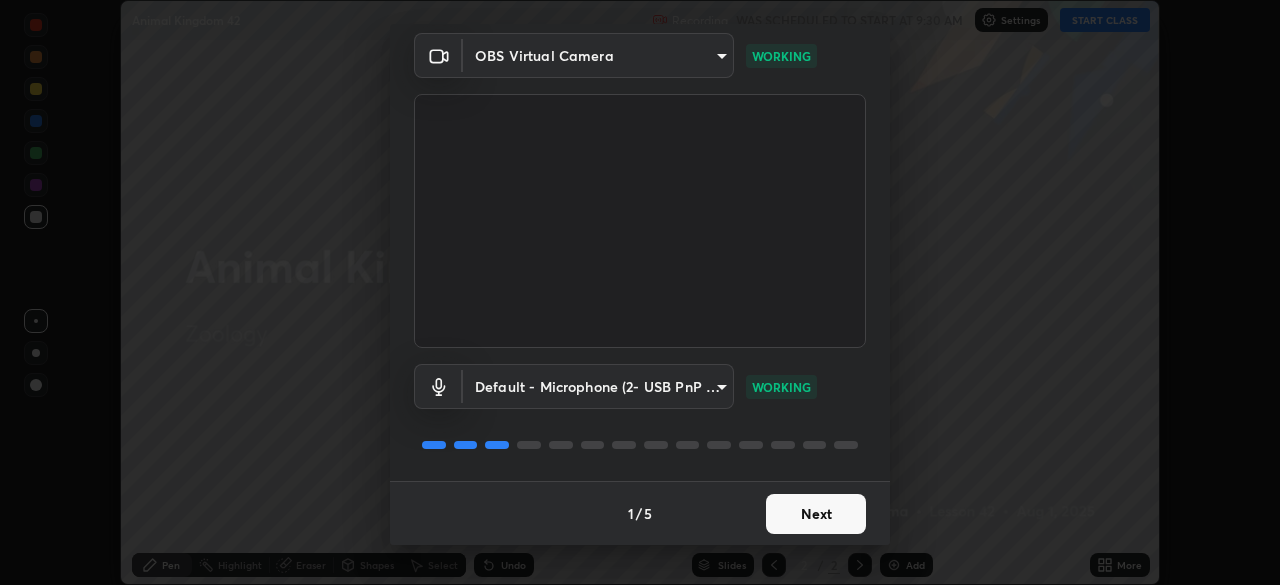 click on "Next" at bounding box center [816, 514] 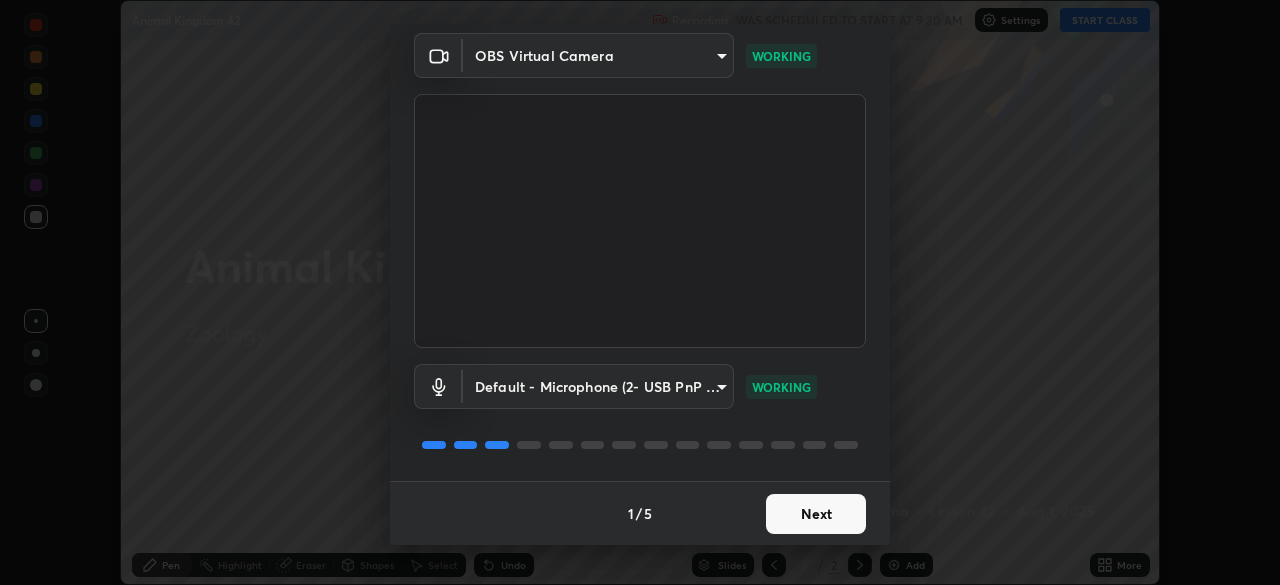scroll, scrollTop: 0, scrollLeft: 0, axis: both 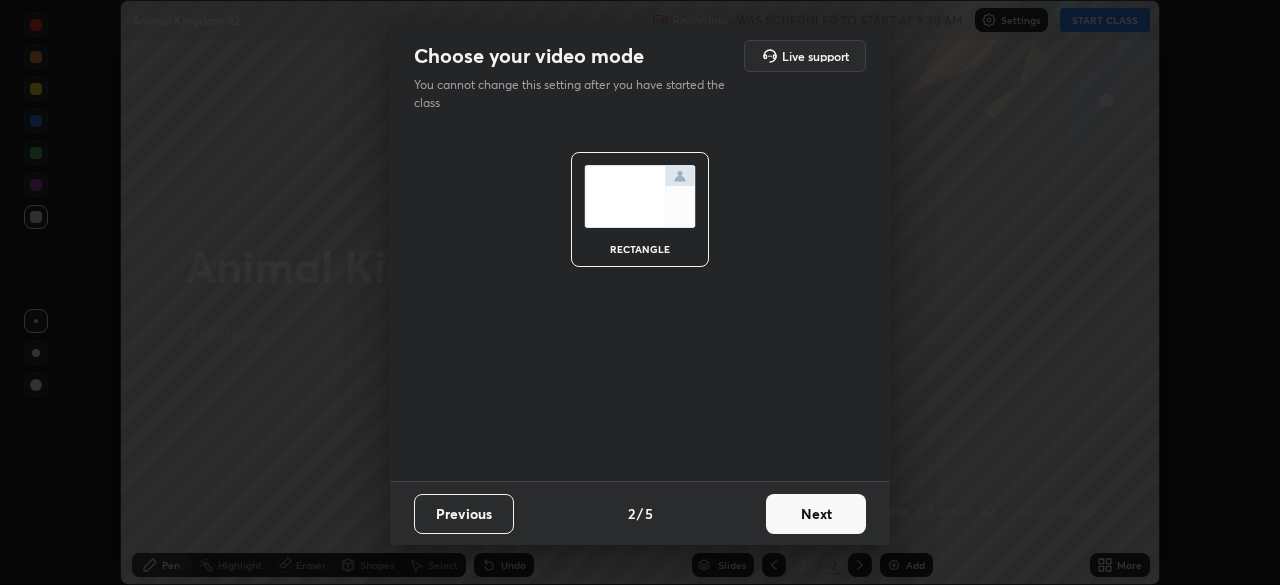 click on "Next" at bounding box center [816, 514] 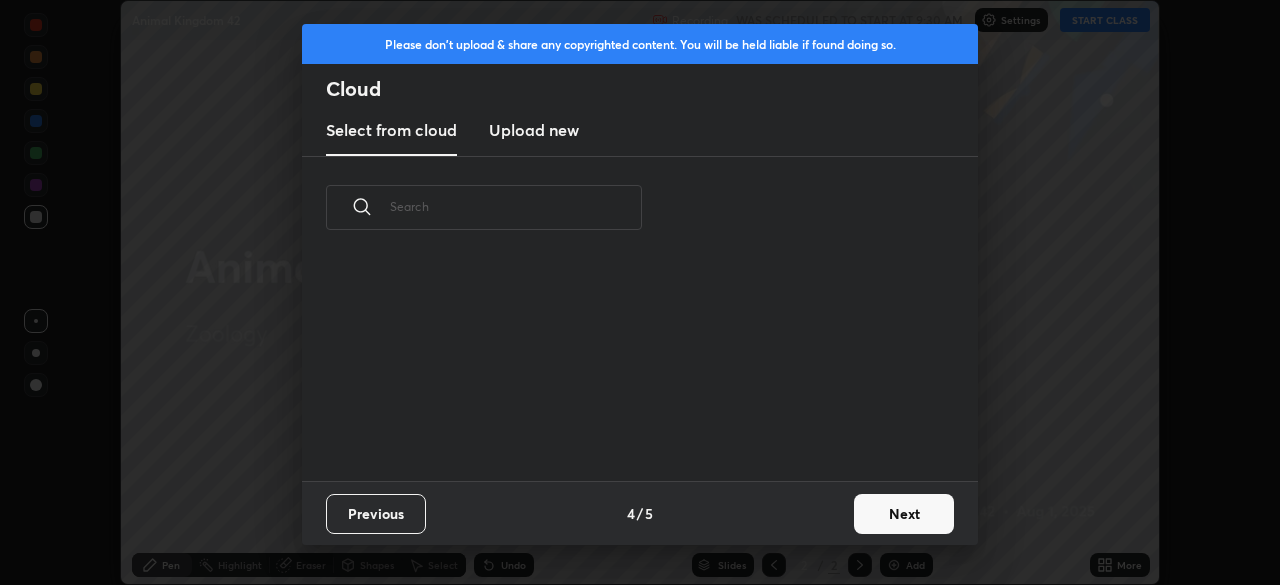 click on "Next" at bounding box center (904, 514) 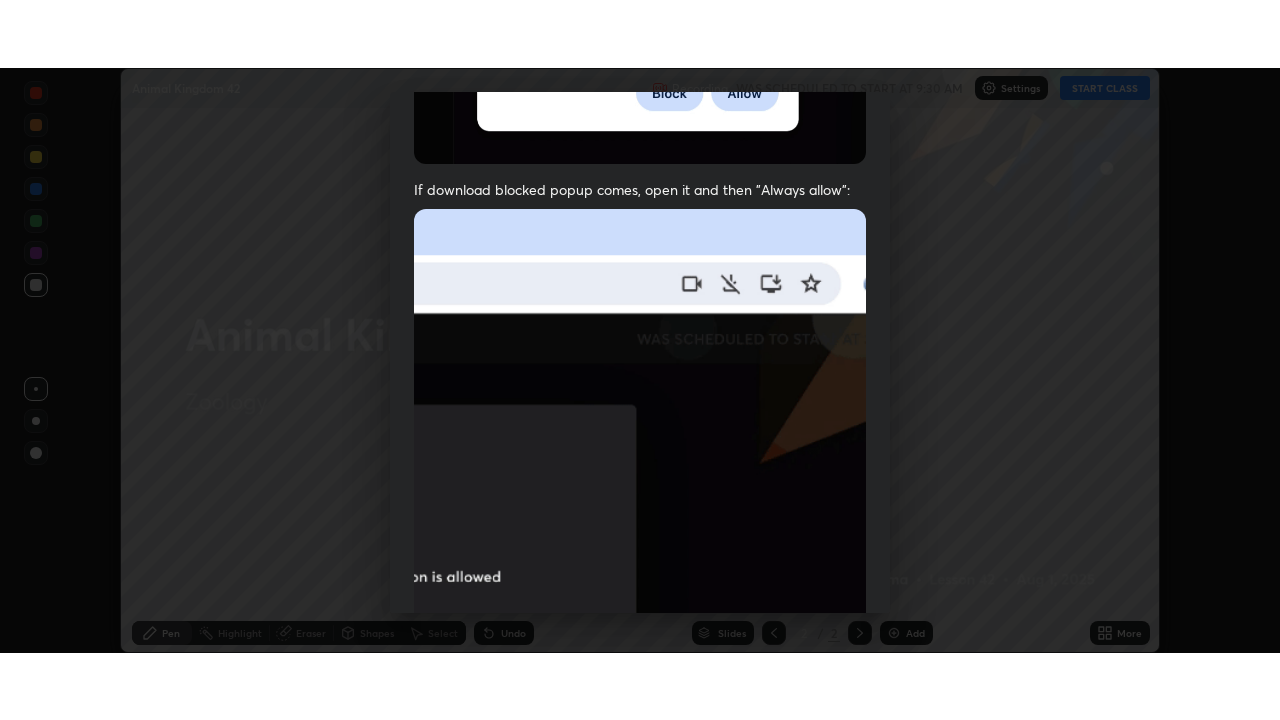 scroll, scrollTop: 479, scrollLeft: 0, axis: vertical 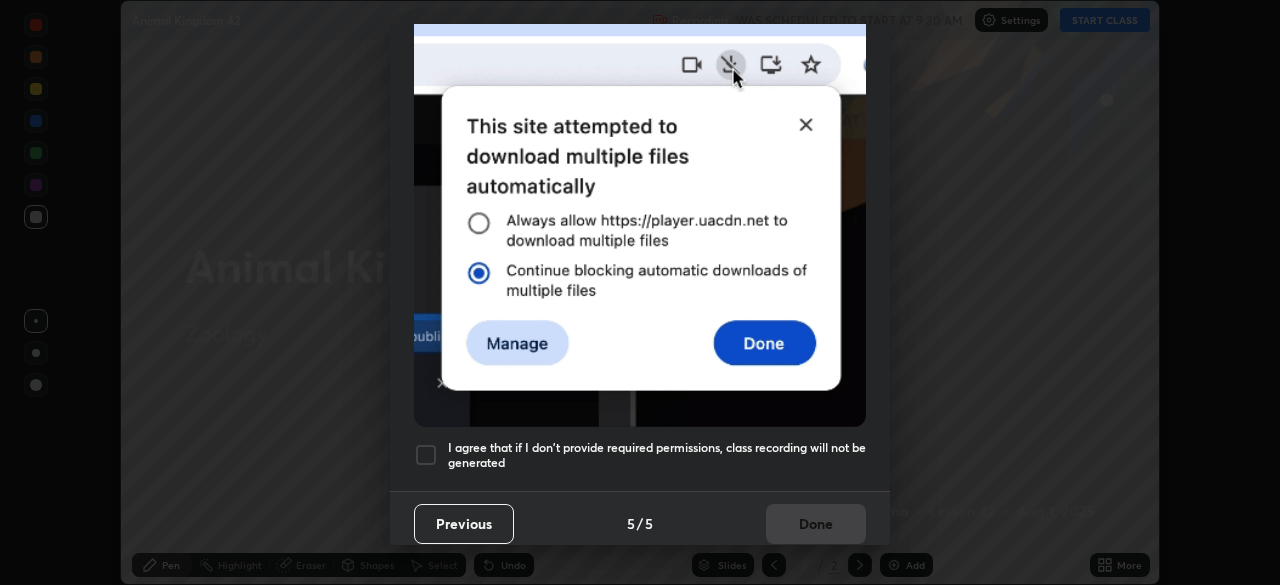 click at bounding box center (426, 455) 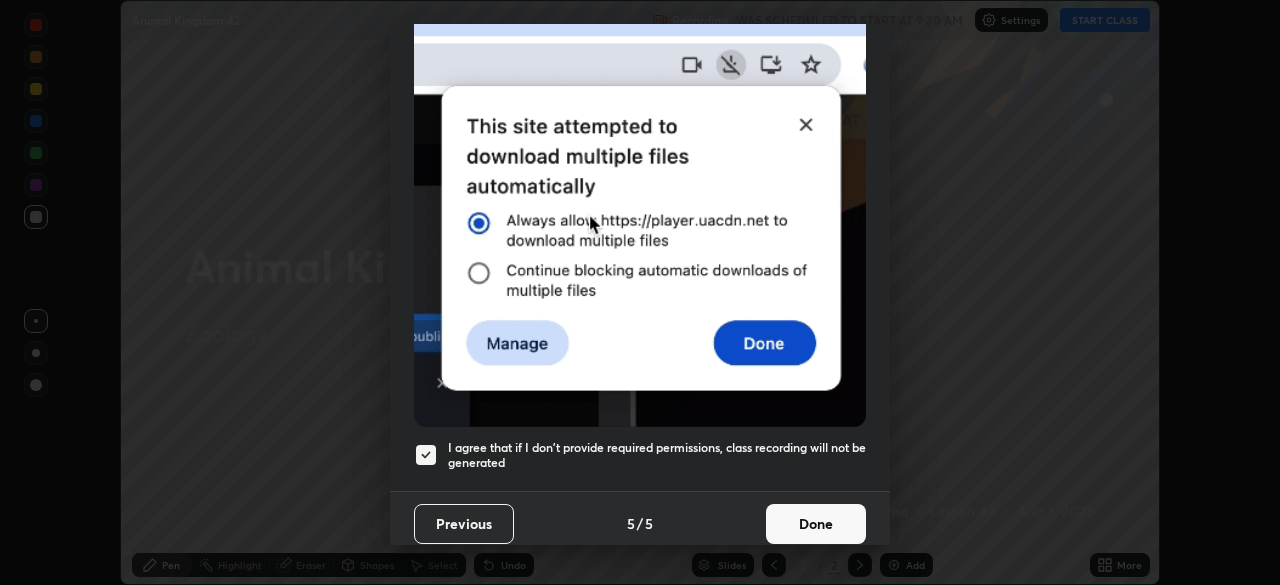 click on "Done" at bounding box center [816, 524] 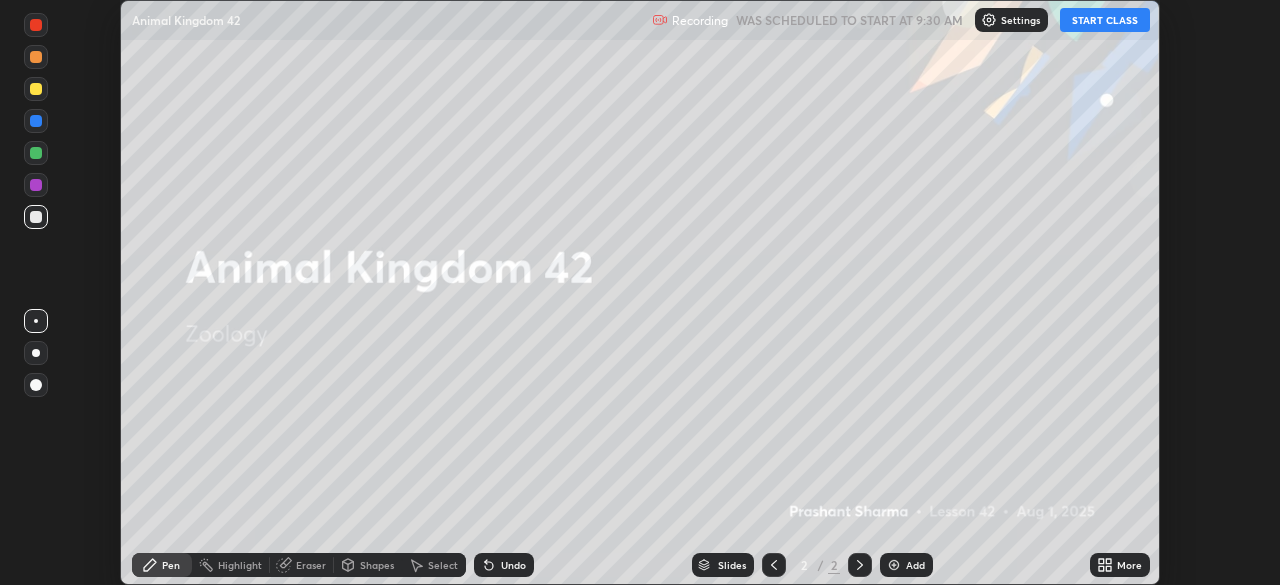 click 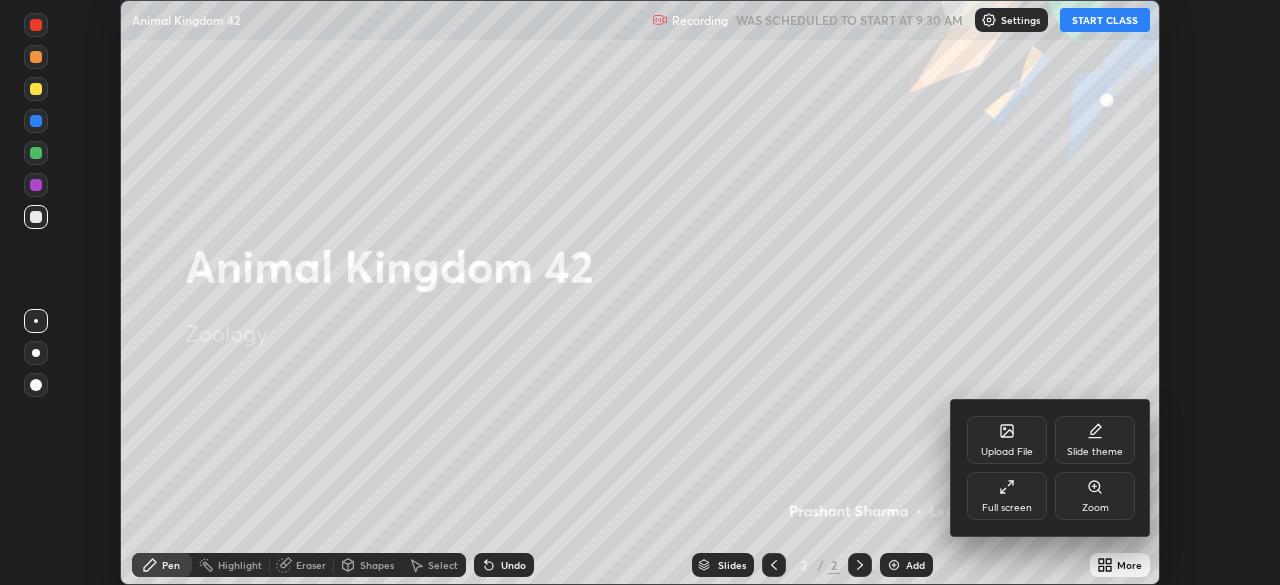 click 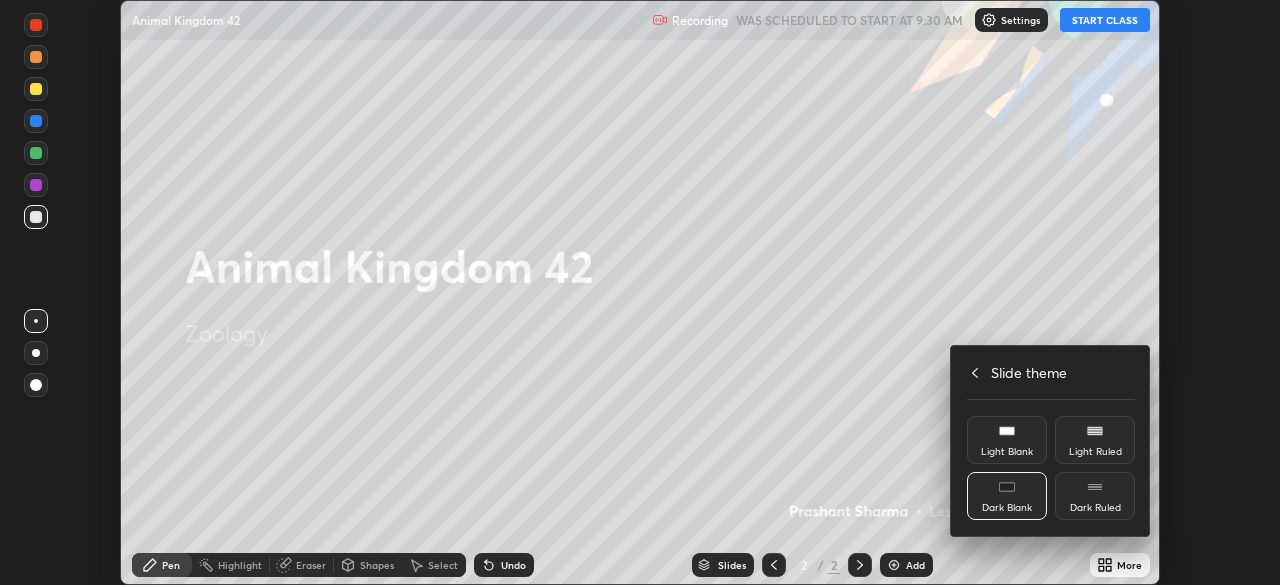 click on "Dark Blank" at bounding box center [1007, 496] 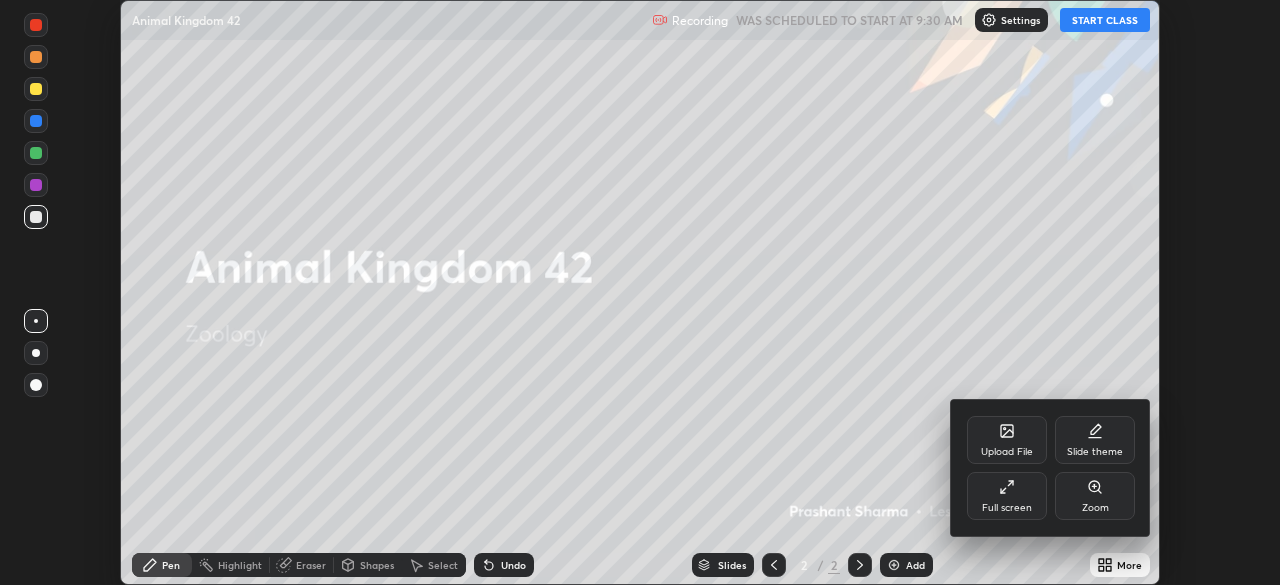 click on "Full screen" at bounding box center [1007, 496] 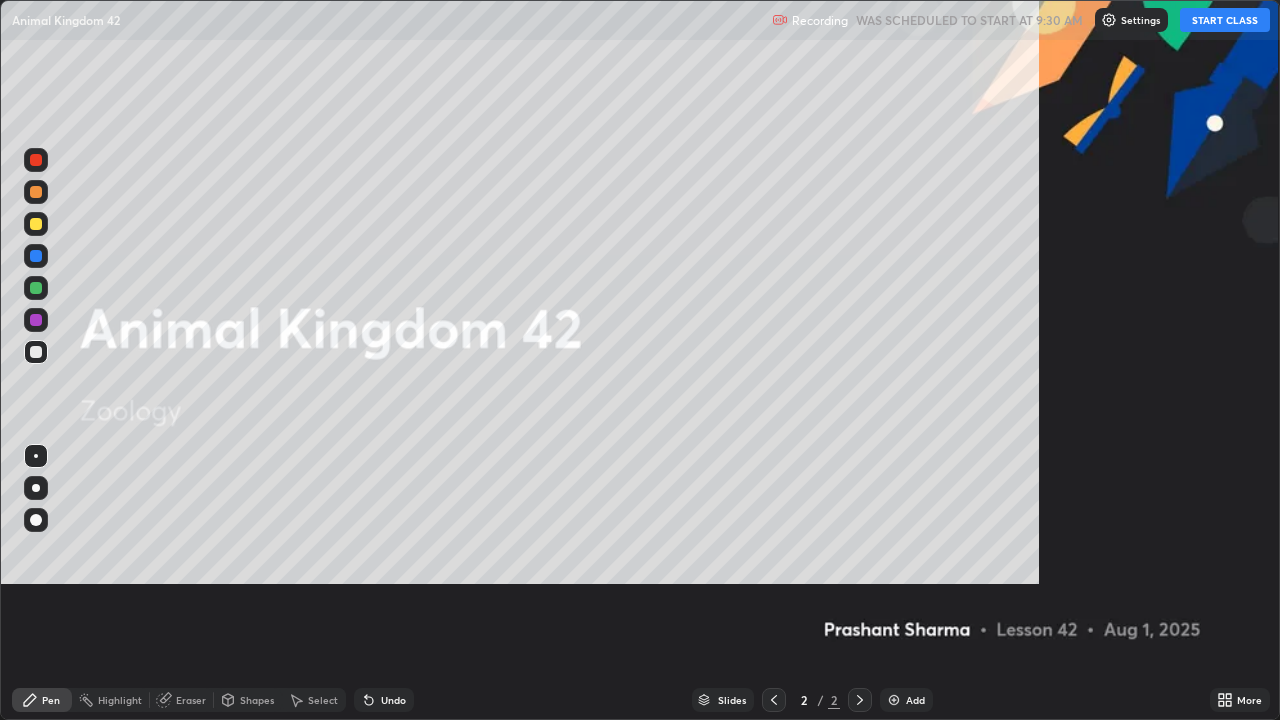 scroll, scrollTop: 99280, scrollLeft: 98720, axis: both 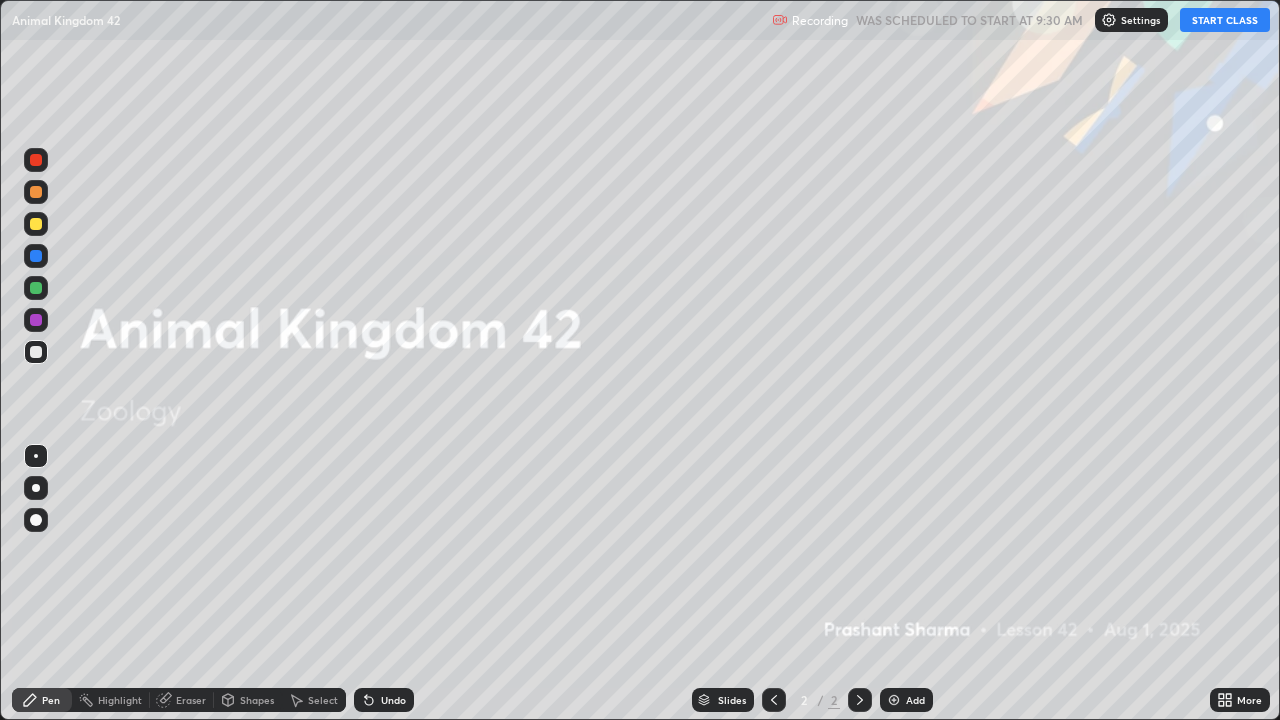 click on "Add" at bounding box center [906, 700] 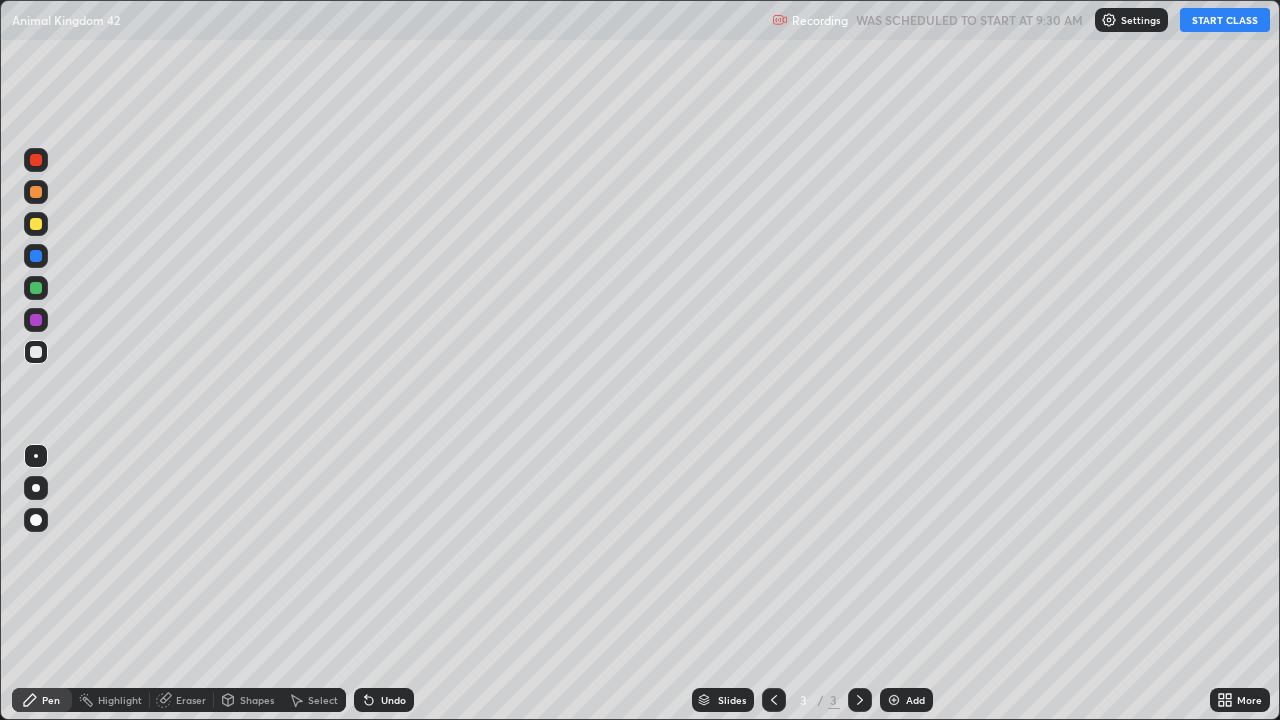 click on "START CLASS" at bounding box center [1225, 20] 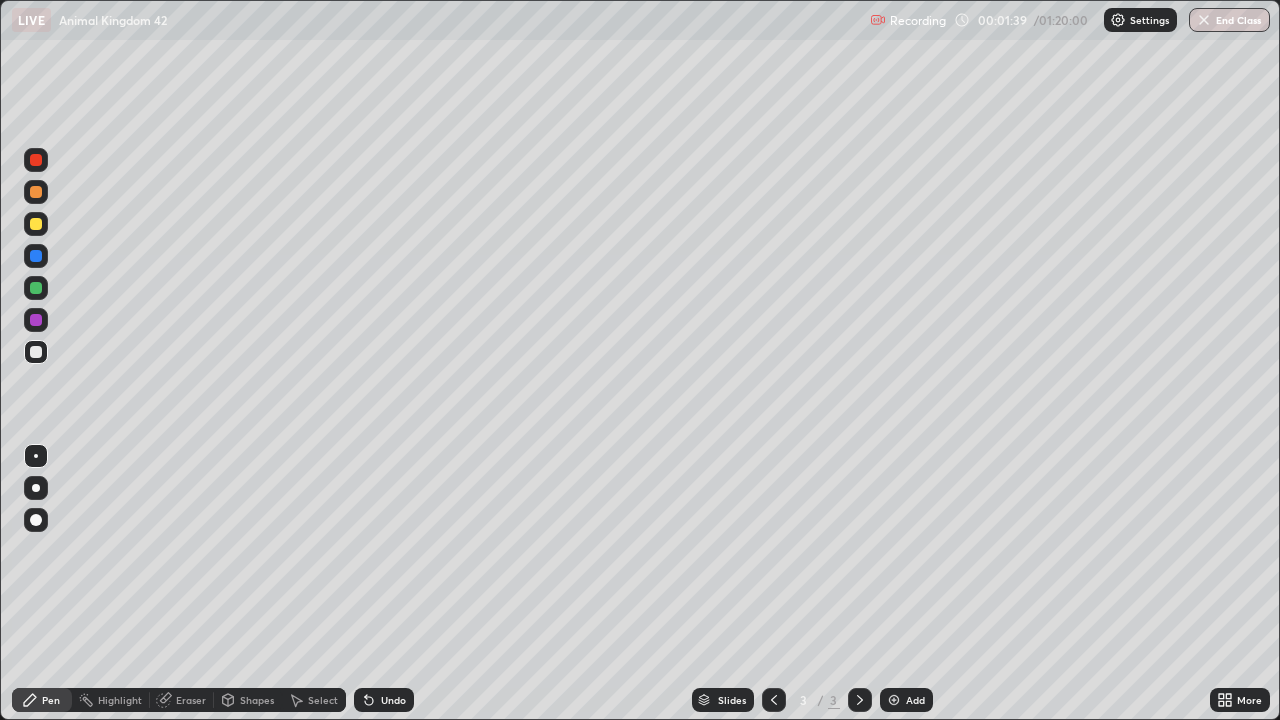 click at bounding box center [36, 224] 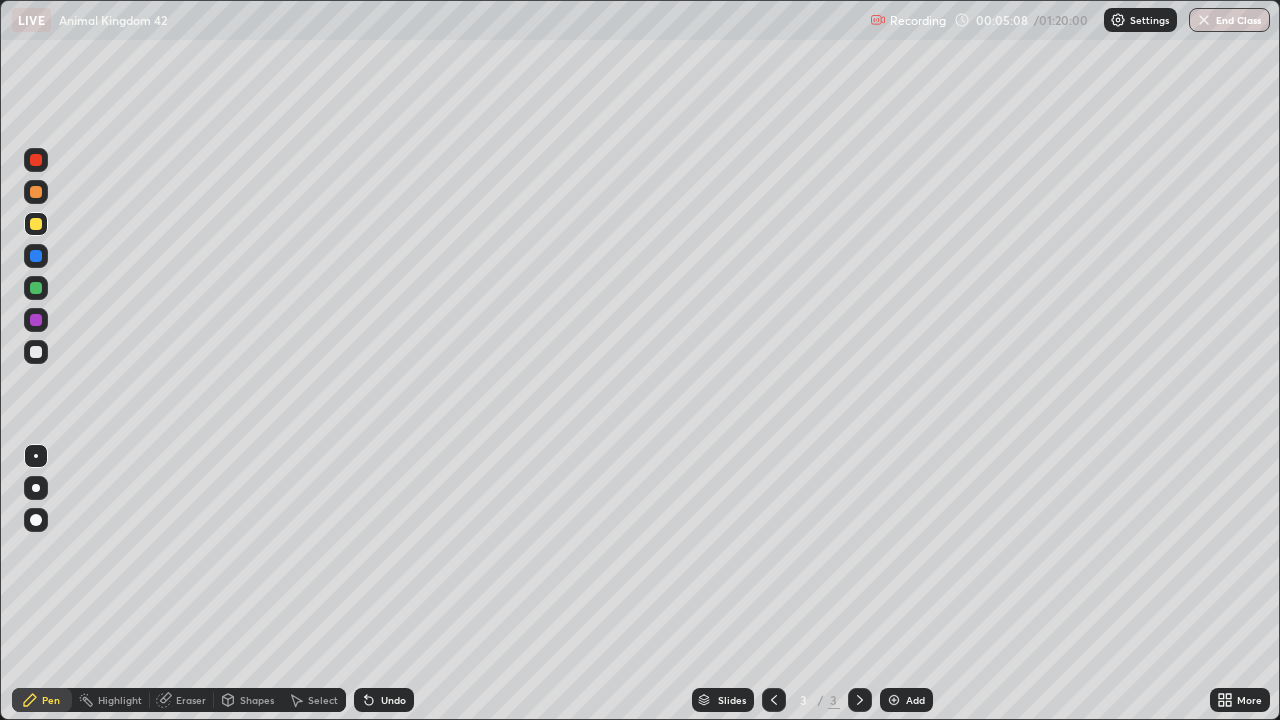 click on "Add" at bounding box center [915, 700] 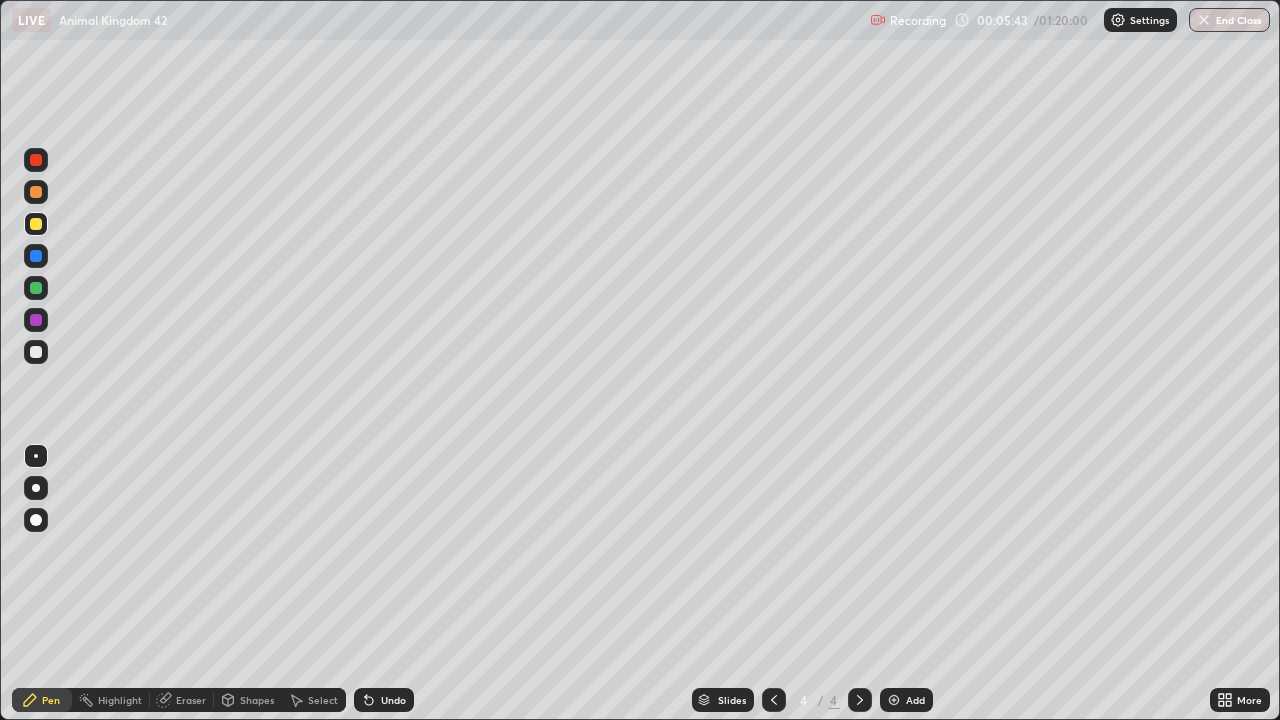 click at bounding box center [36, 352] 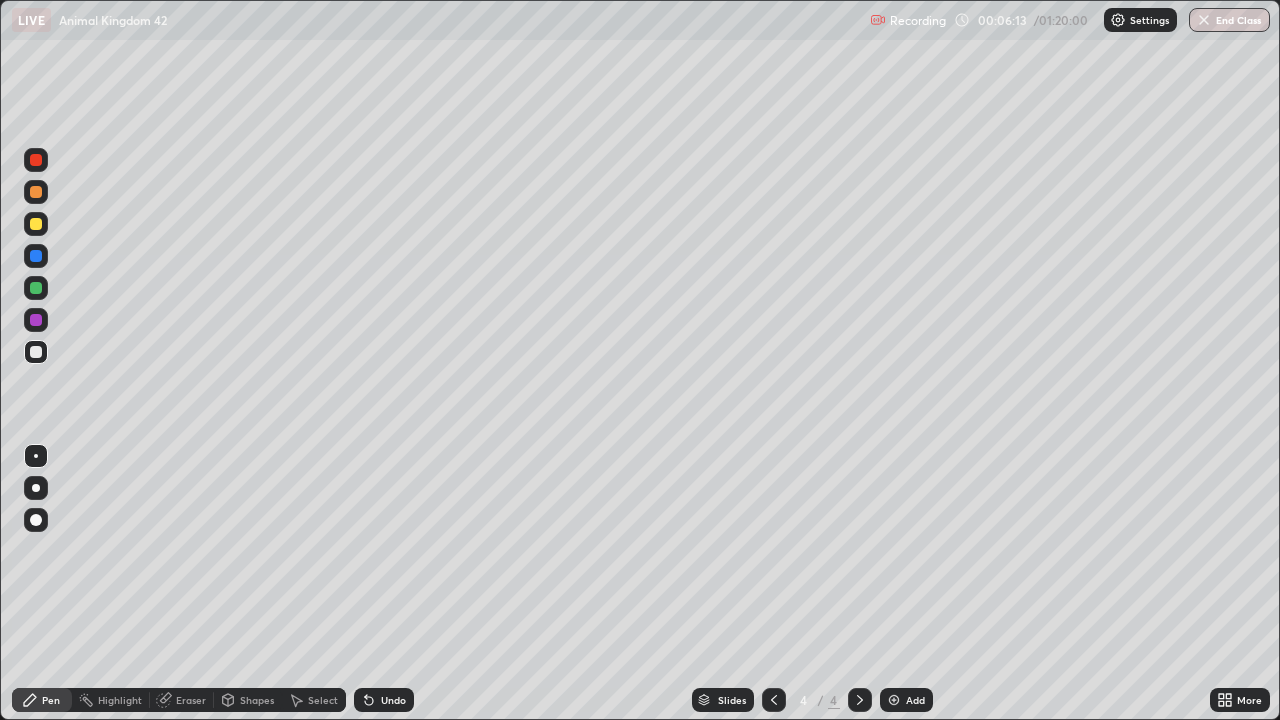 click at bounding box center [36, 352] 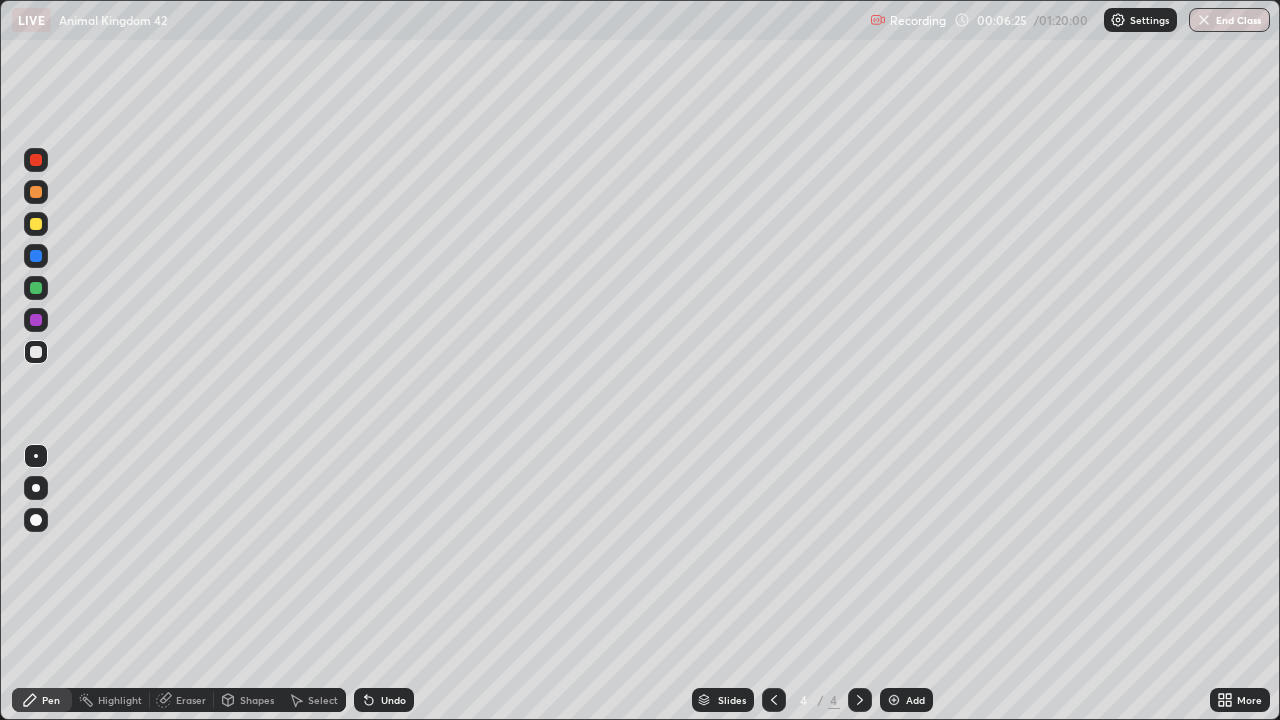 click on "Undo" at bounding box center [384, 700] 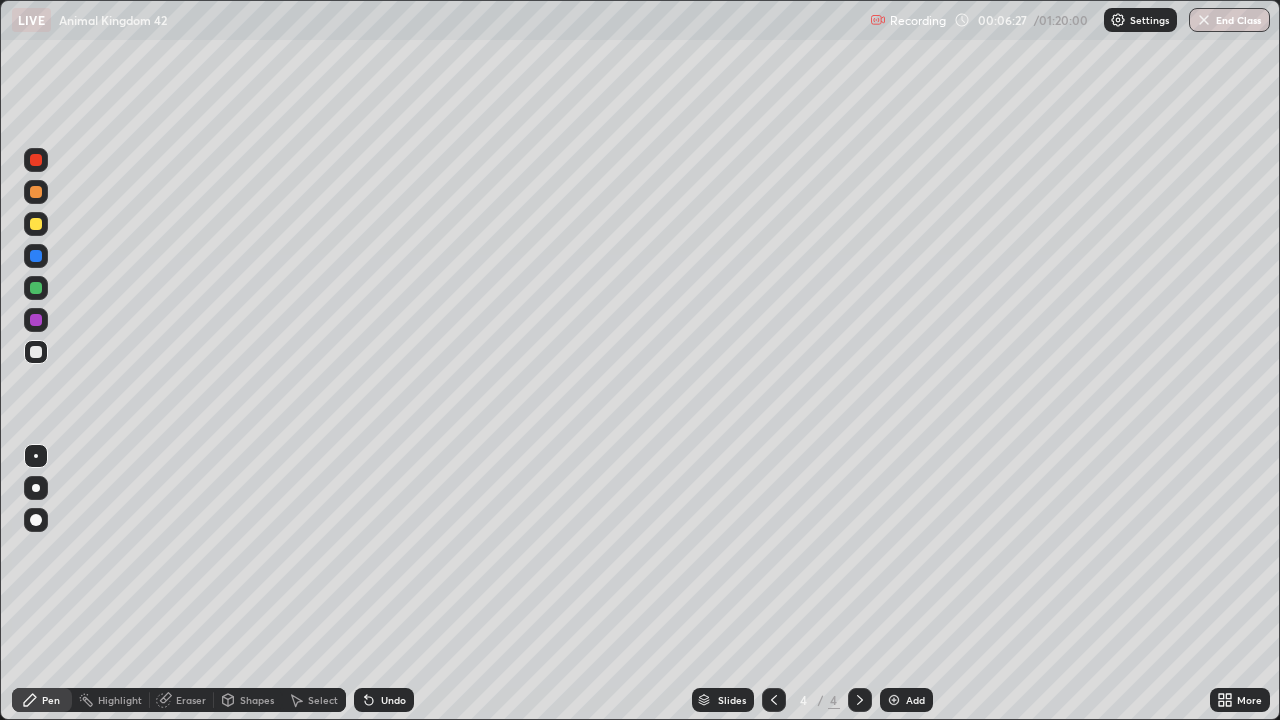click on "Eraser" at bounding box center [191, 700] 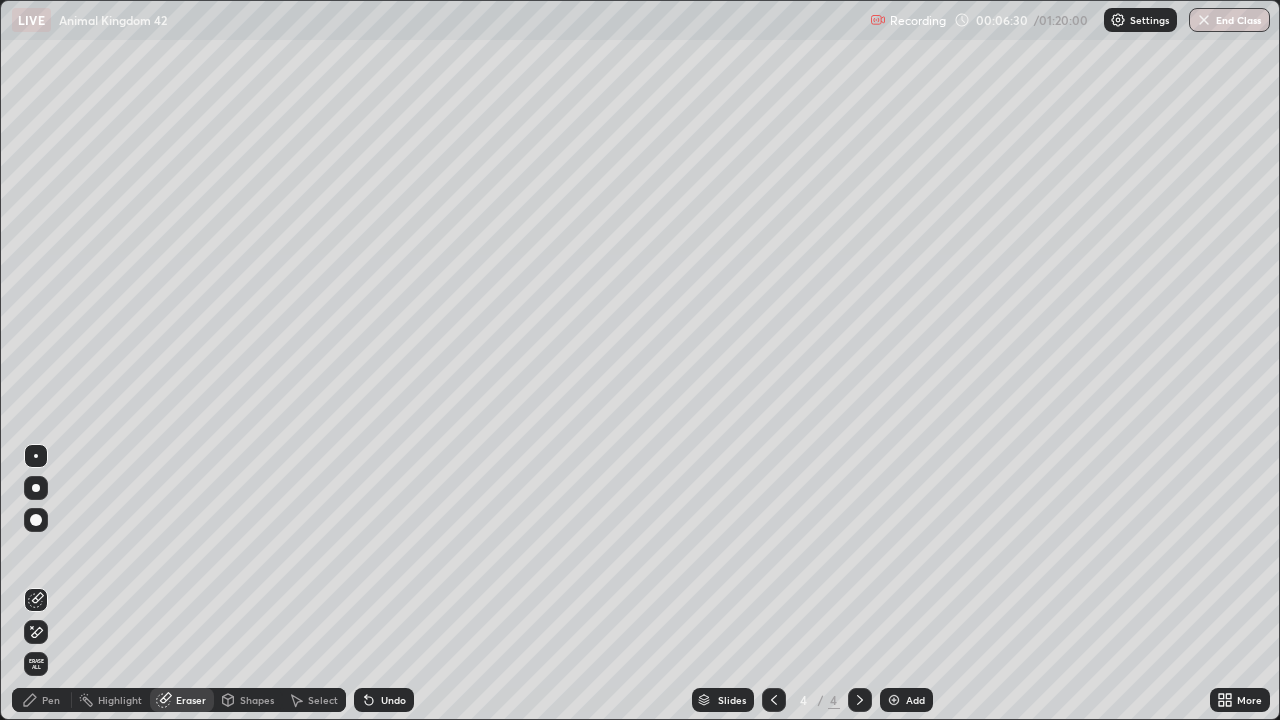 click on "Pen" at bounding box center [51, 700] 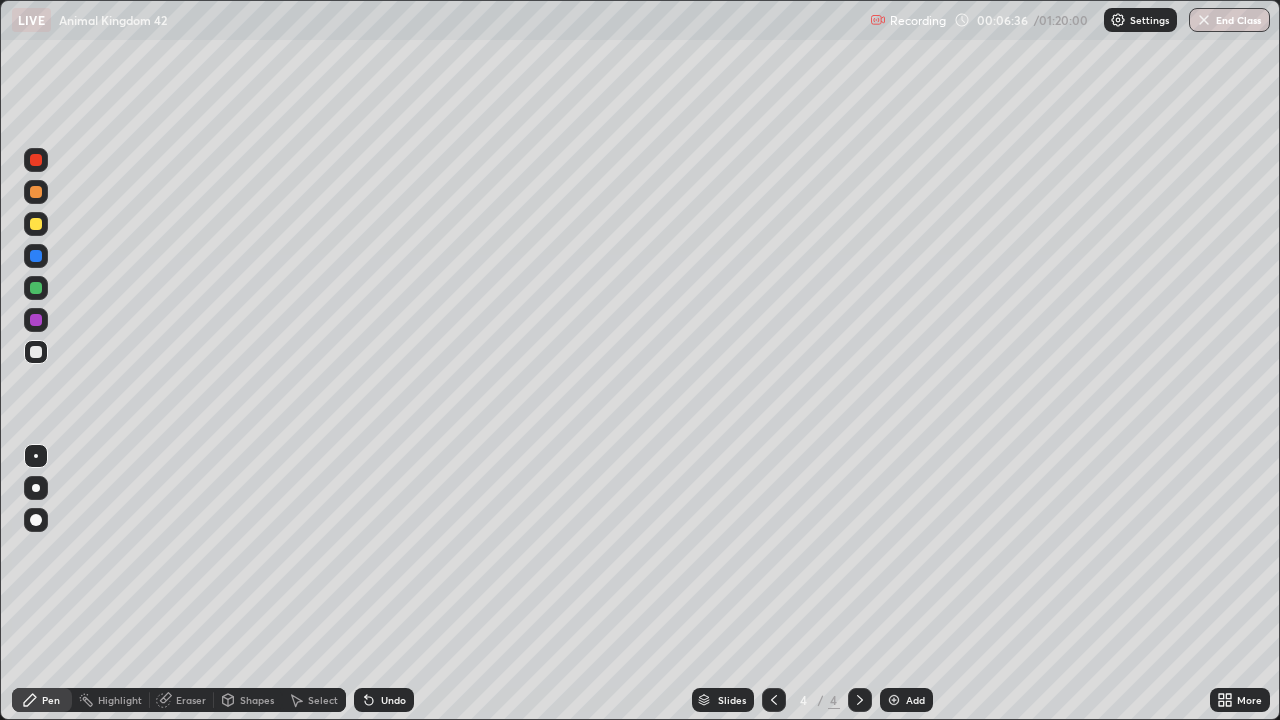 click on "Undo" at bounding box center (393, 700) 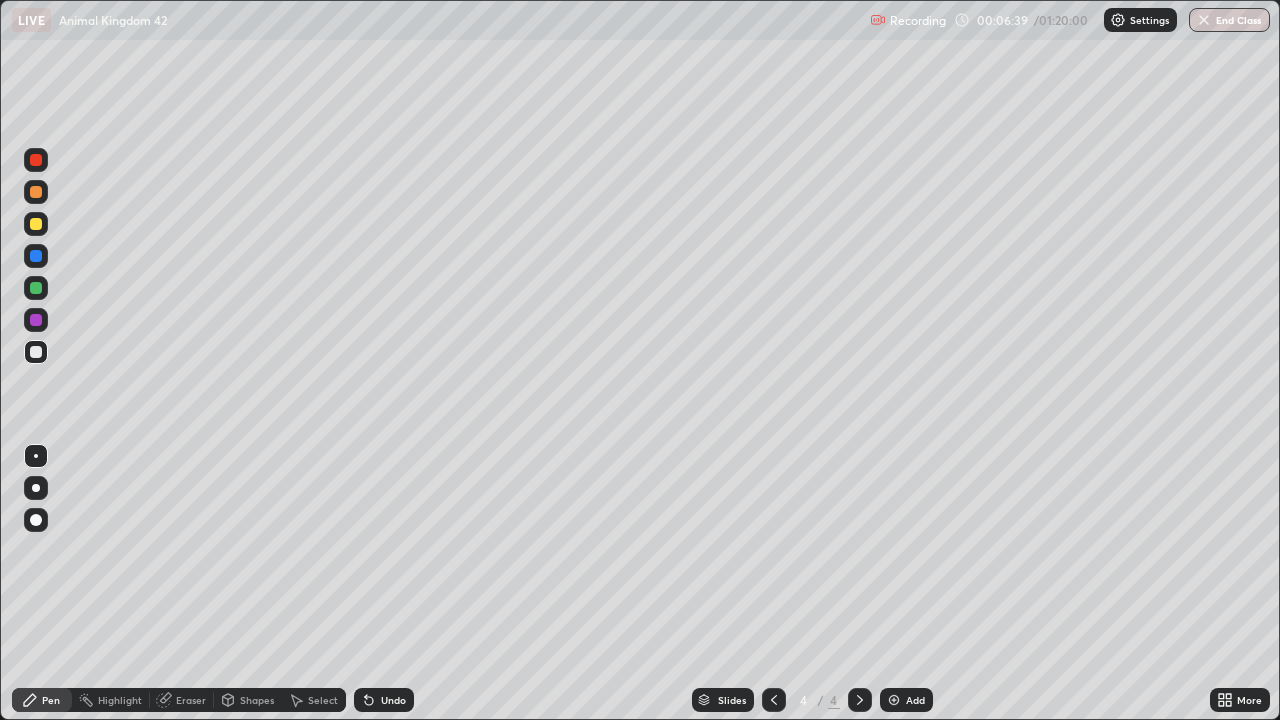 click on "Eraser" at bounding box center (191, 700) 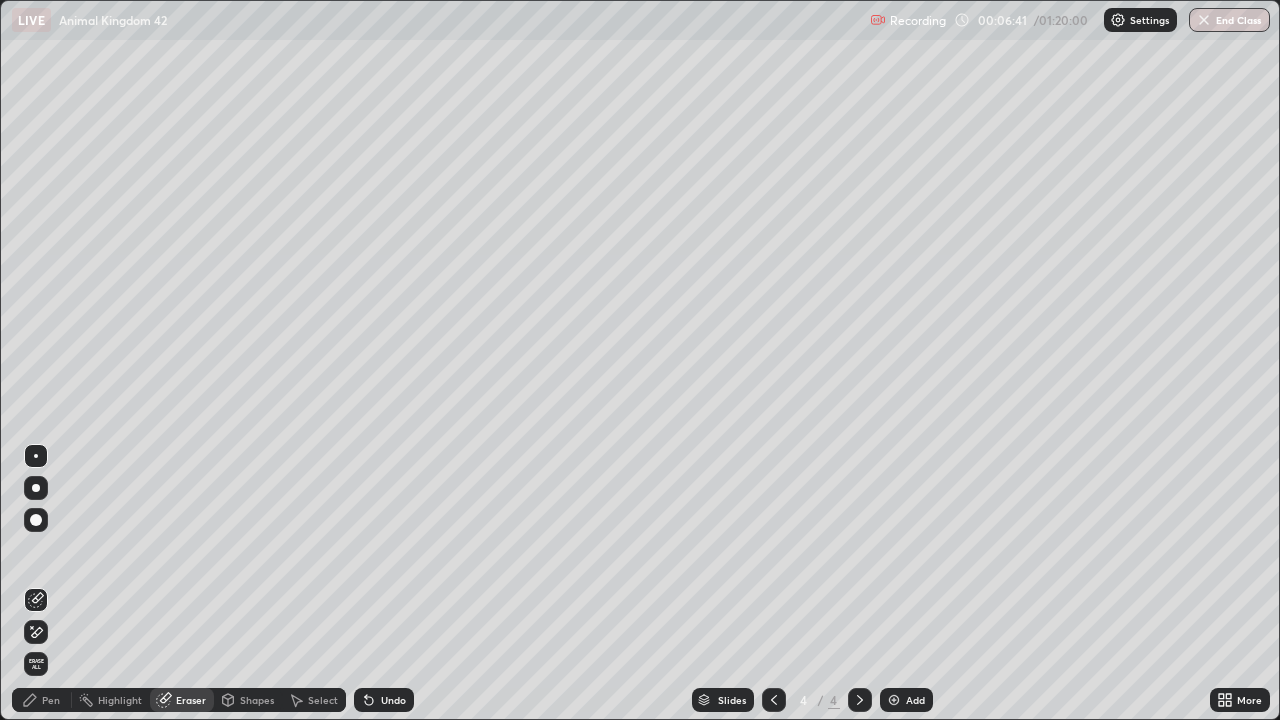 click on "Pen" at bounding box center (51, 700) 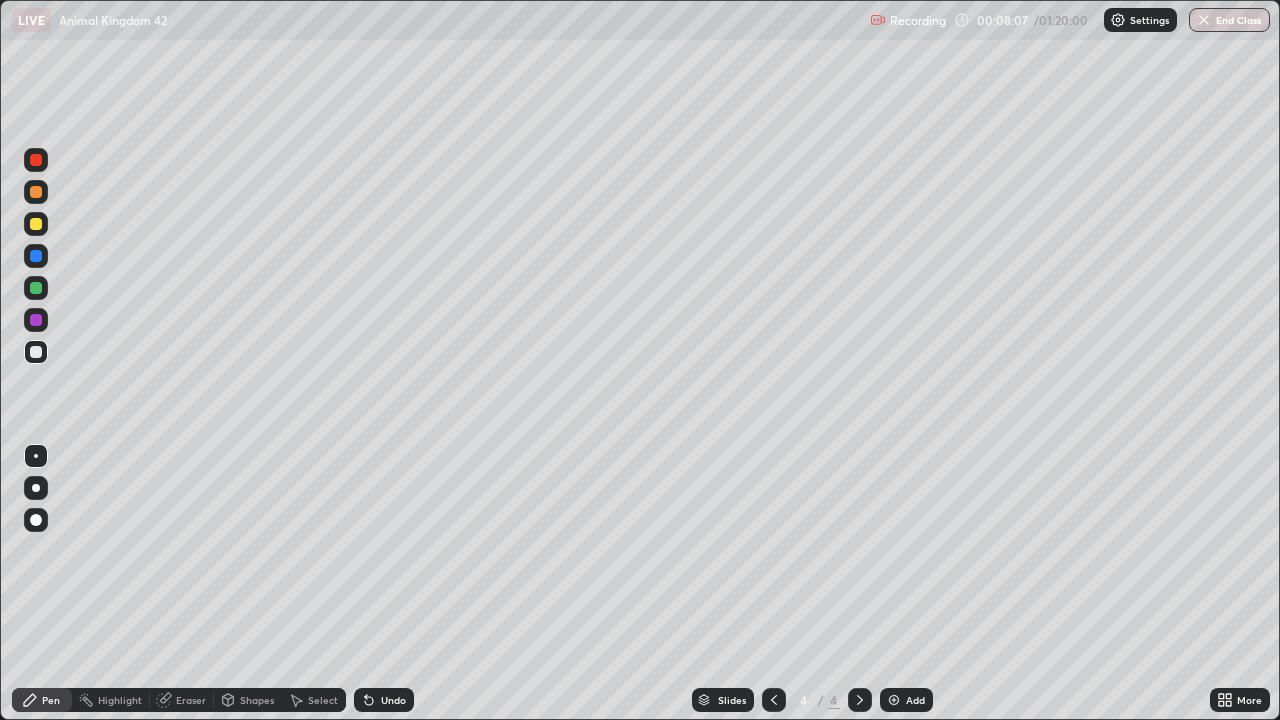 click at bounding box center [36, 224] 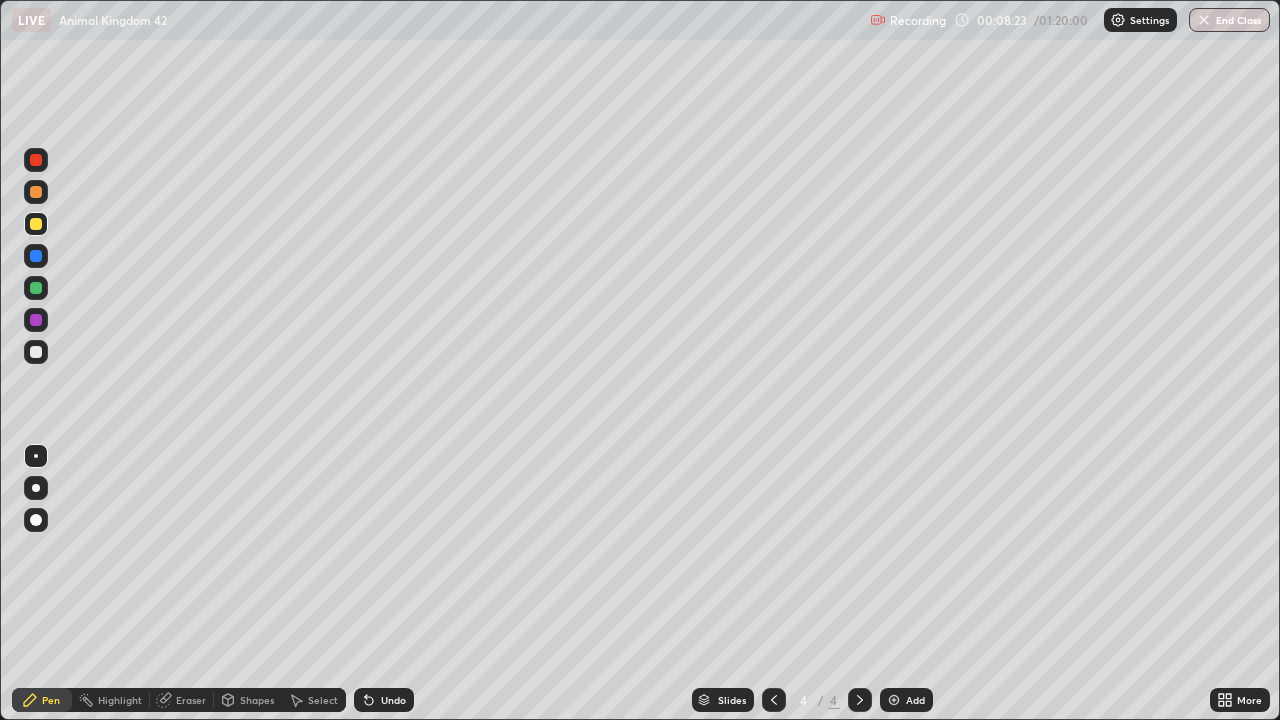click on "Undo" at bounding box center (384, 700) 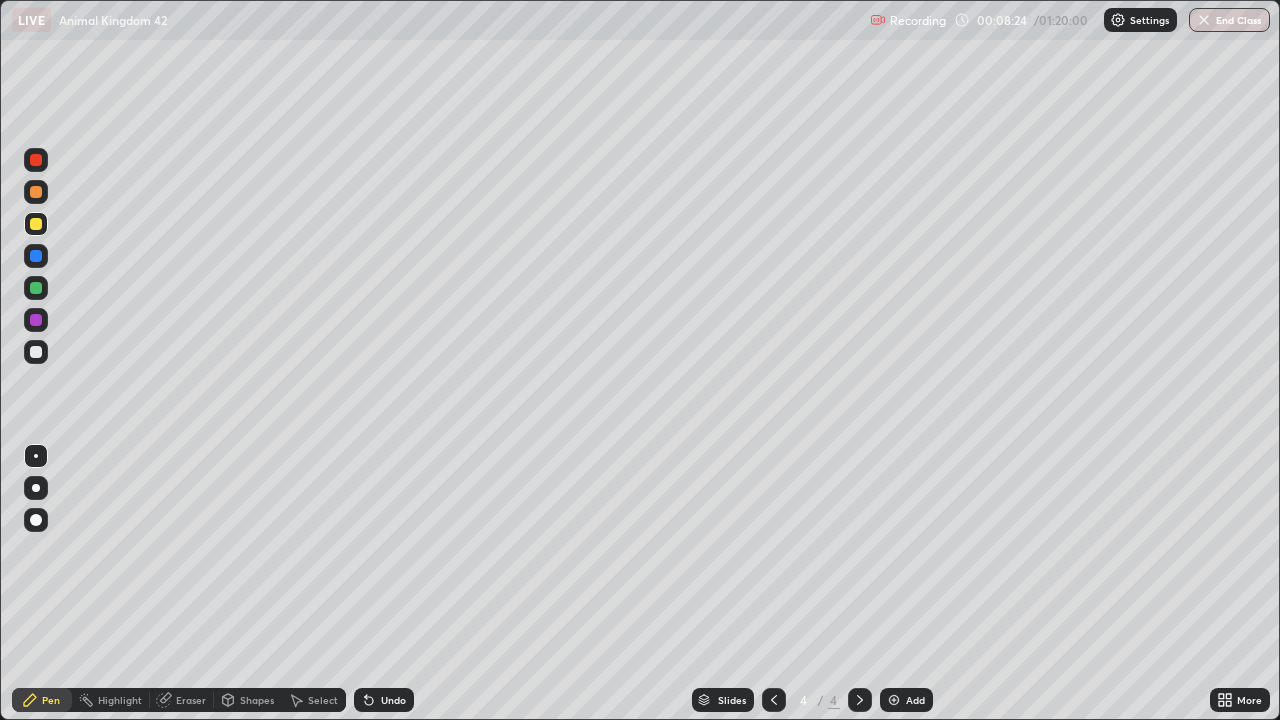 click on "Undo" at bounding box center [384, 700] 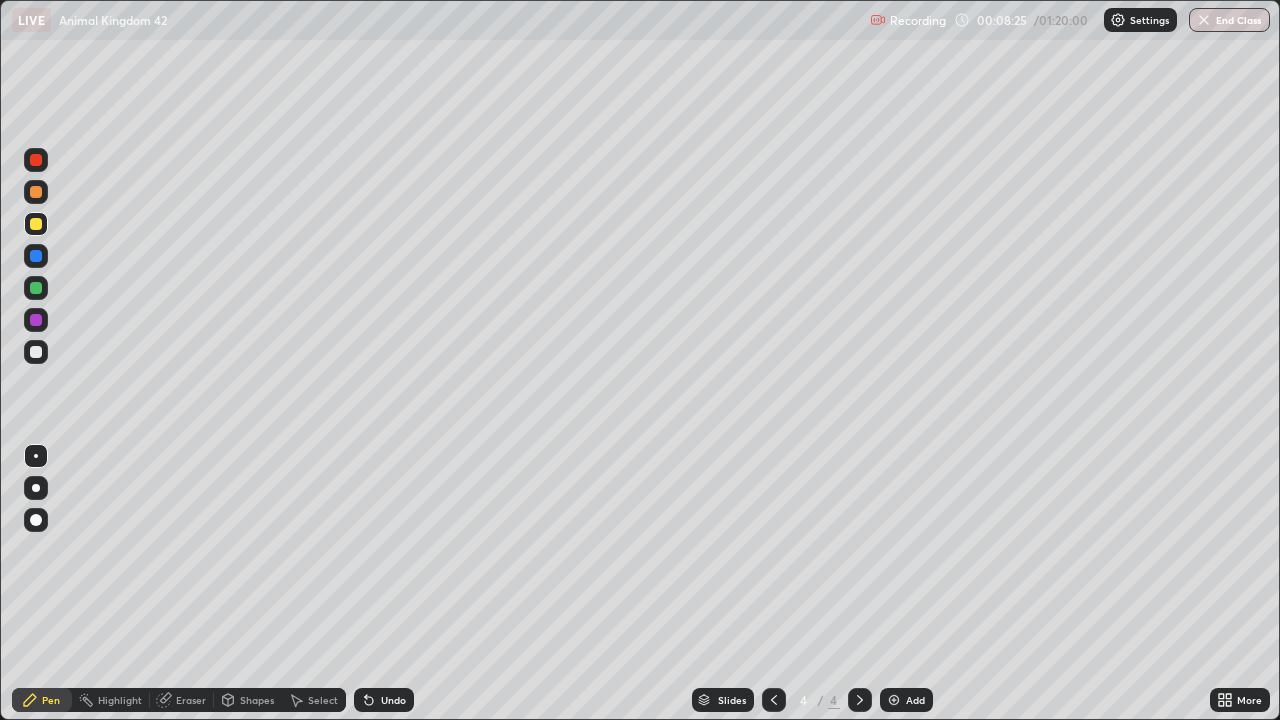 click on "Undo" at bounding box center [384, 700] 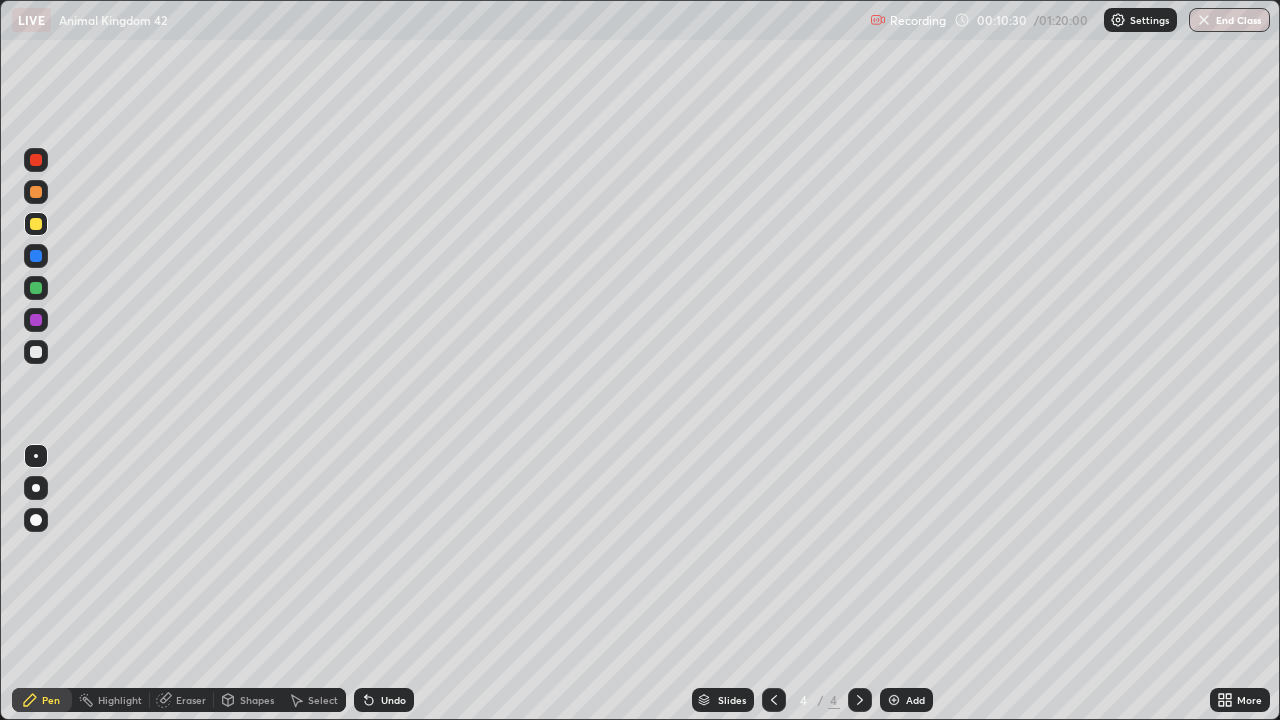 click 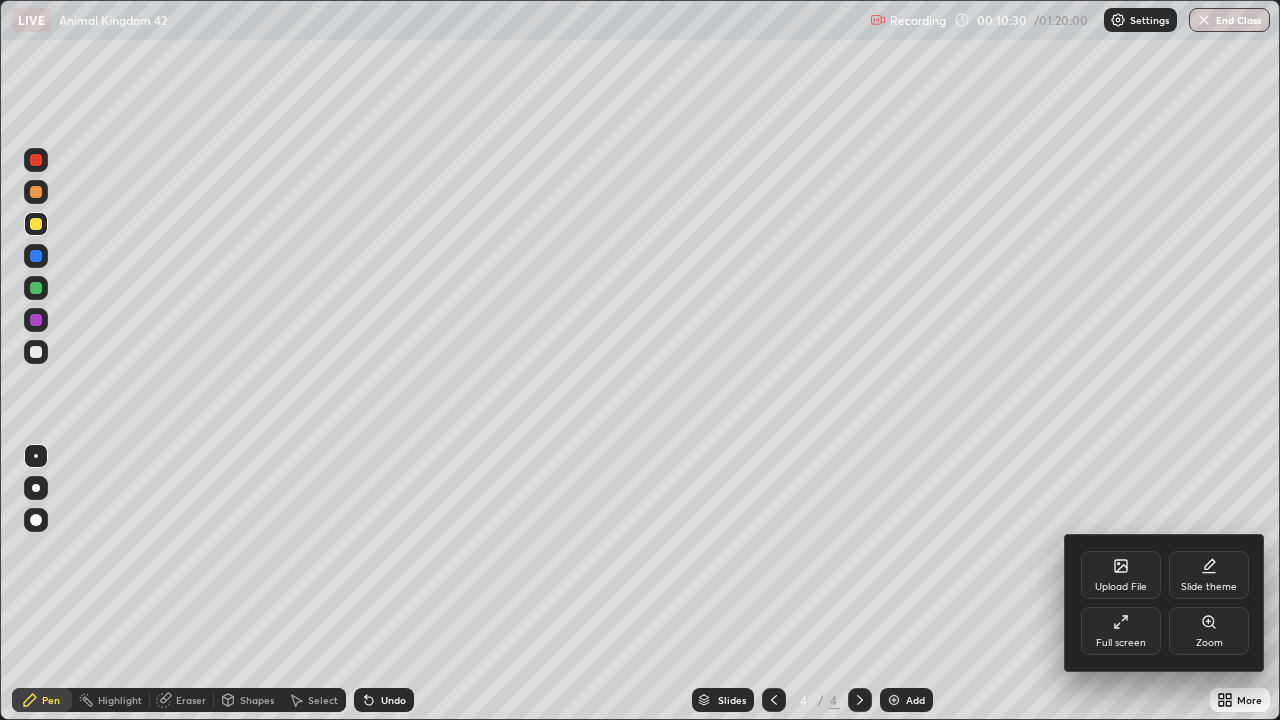 click on "Full screen" at bounding box center [1121, 631] 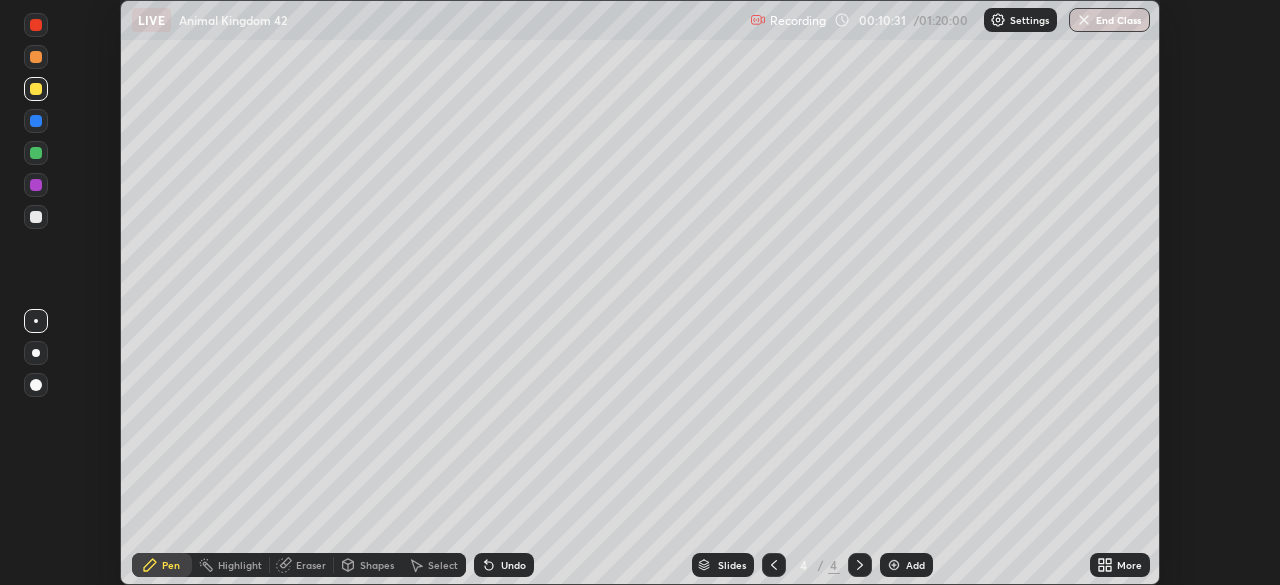 scroll, scrollTop: 585, scrollLeft: 1280, axis: both 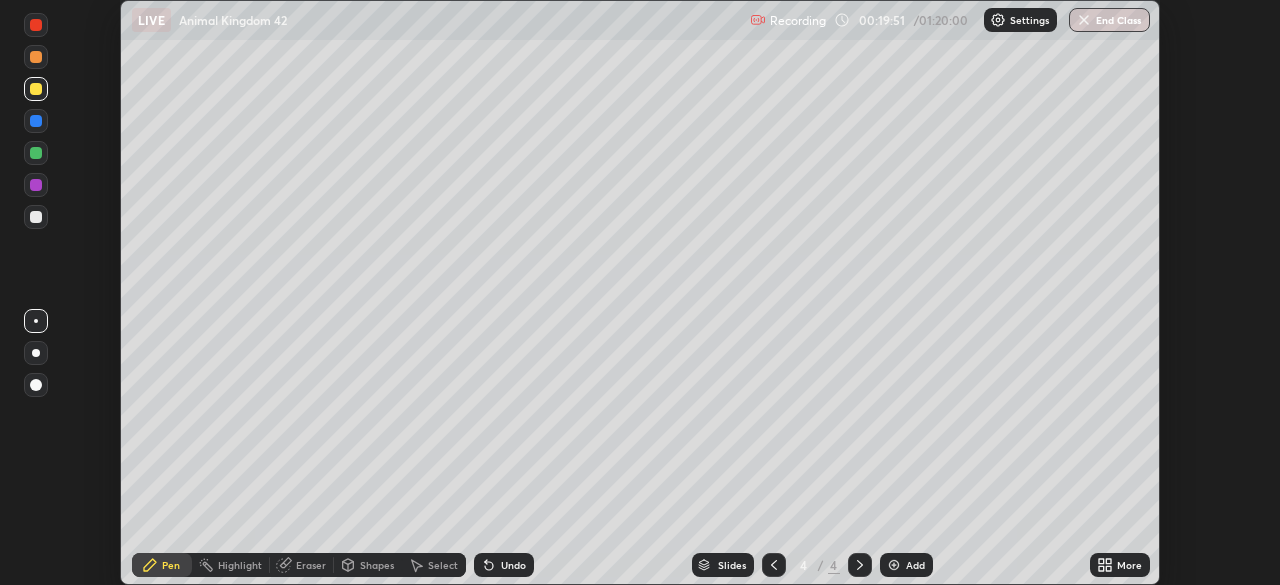 click on "Add" at bounding box center [915, 565] 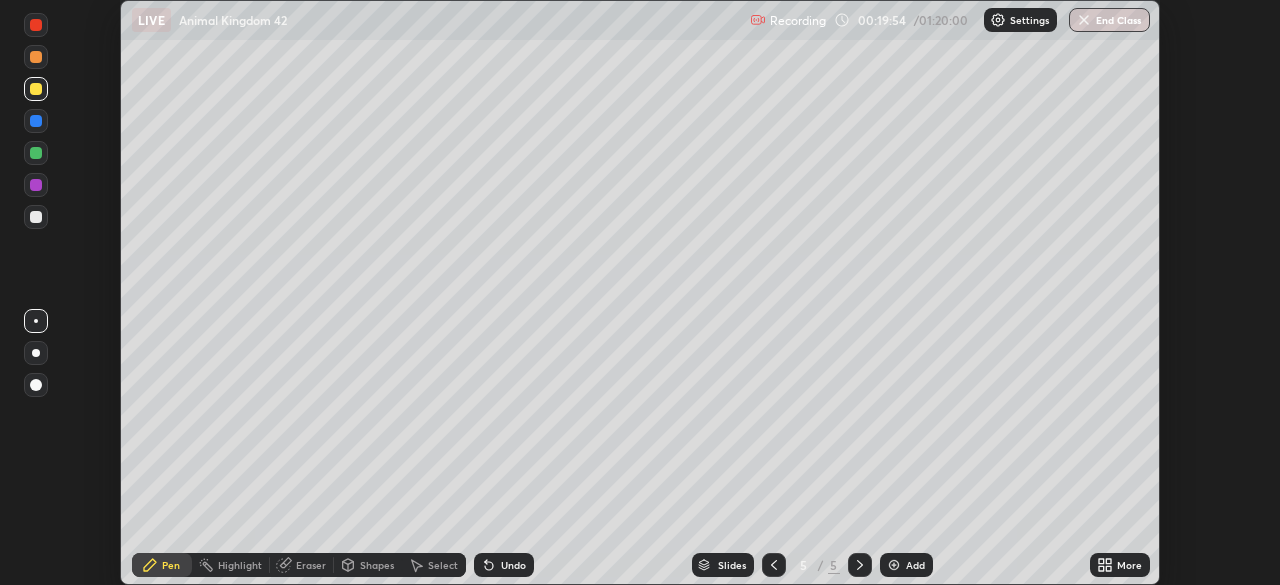 click at bounding box center (36, 217) 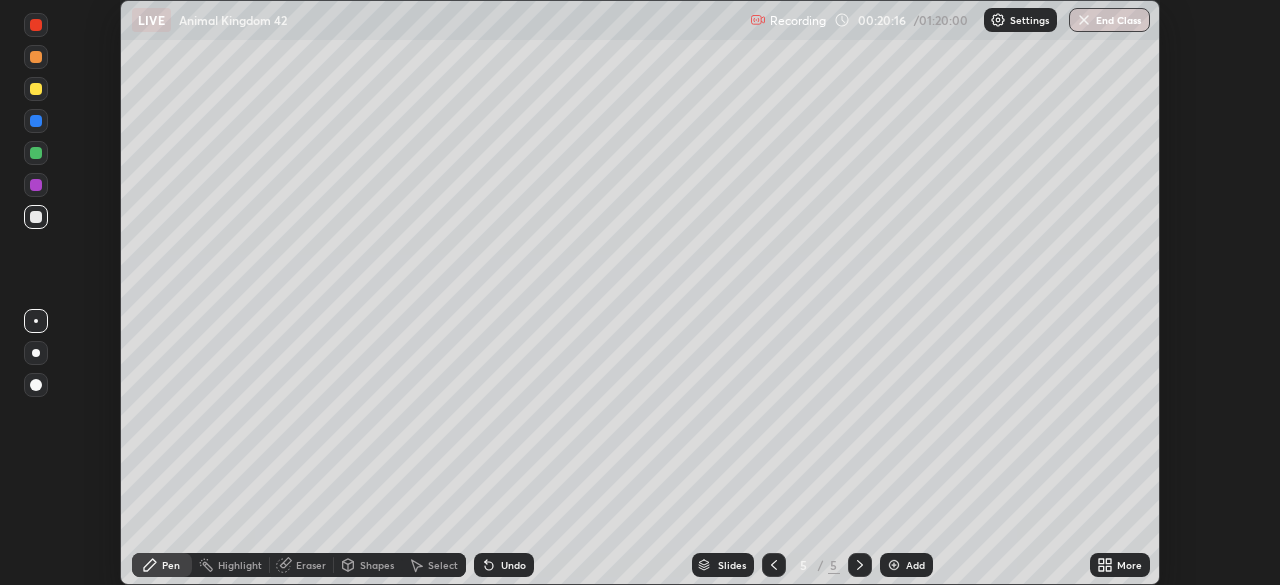 click on "Eraser" at bounding box center [311, 565] 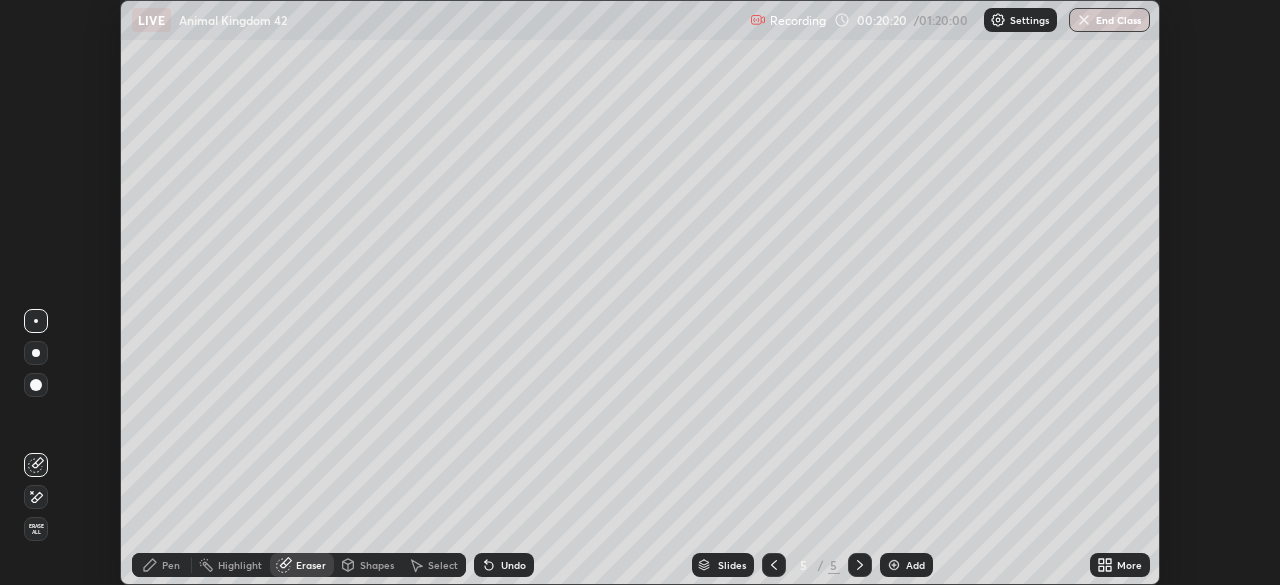 click on "Pen" at bounding box center (162, 565) 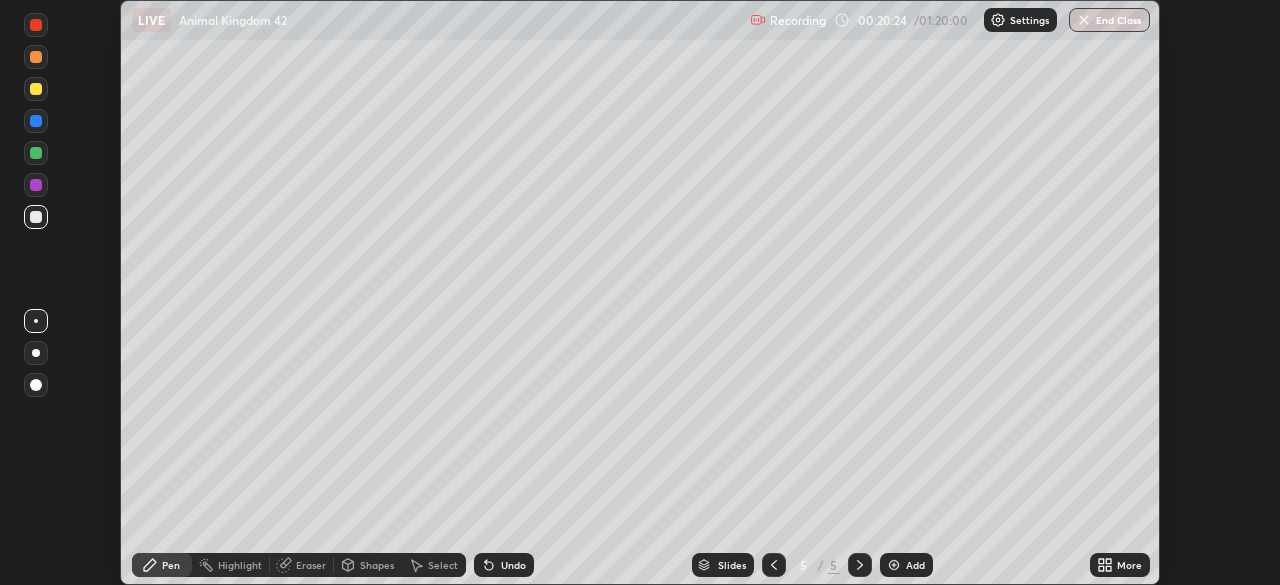 click at bounding box center (36, 121) 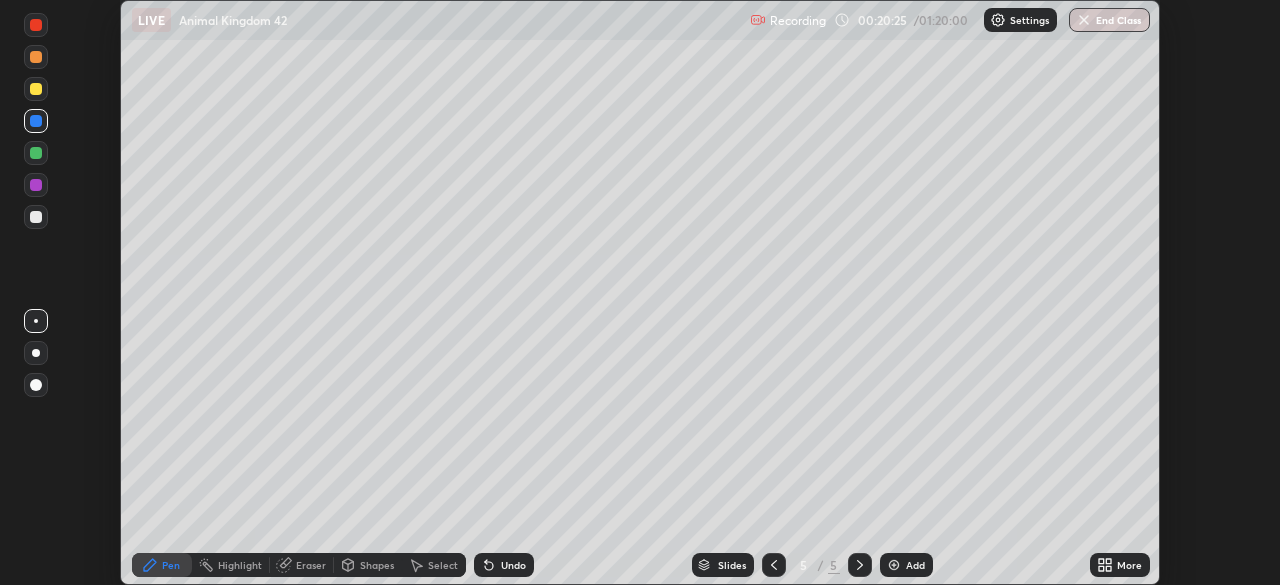 click at bounding box center [36, 153] 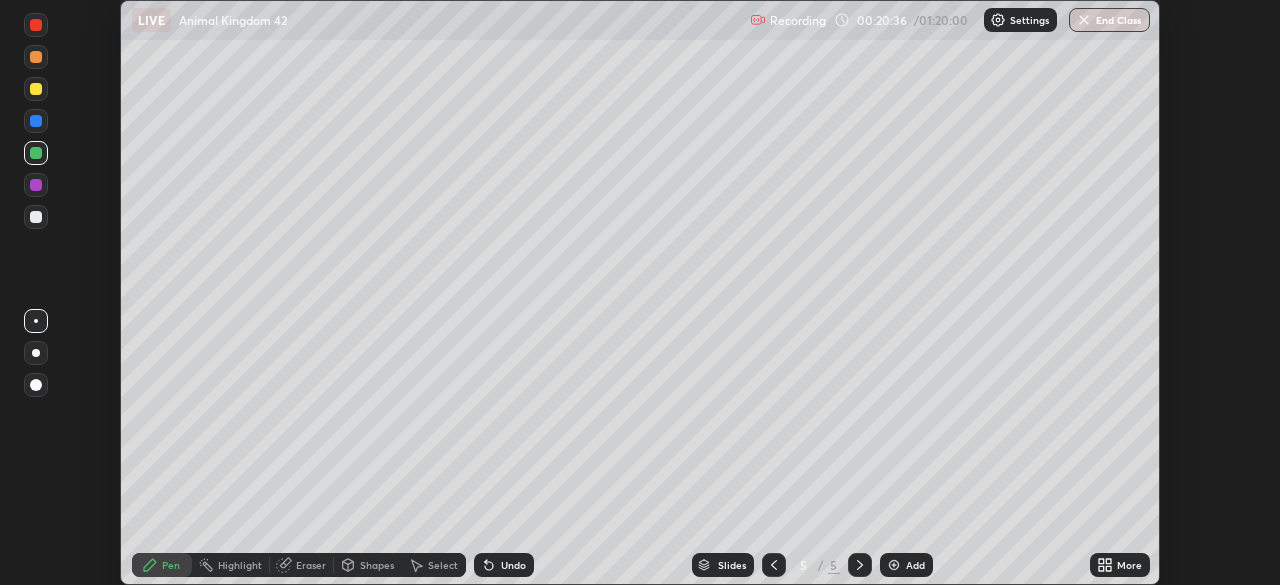 click on "Select" at bounding box center (443, 565) 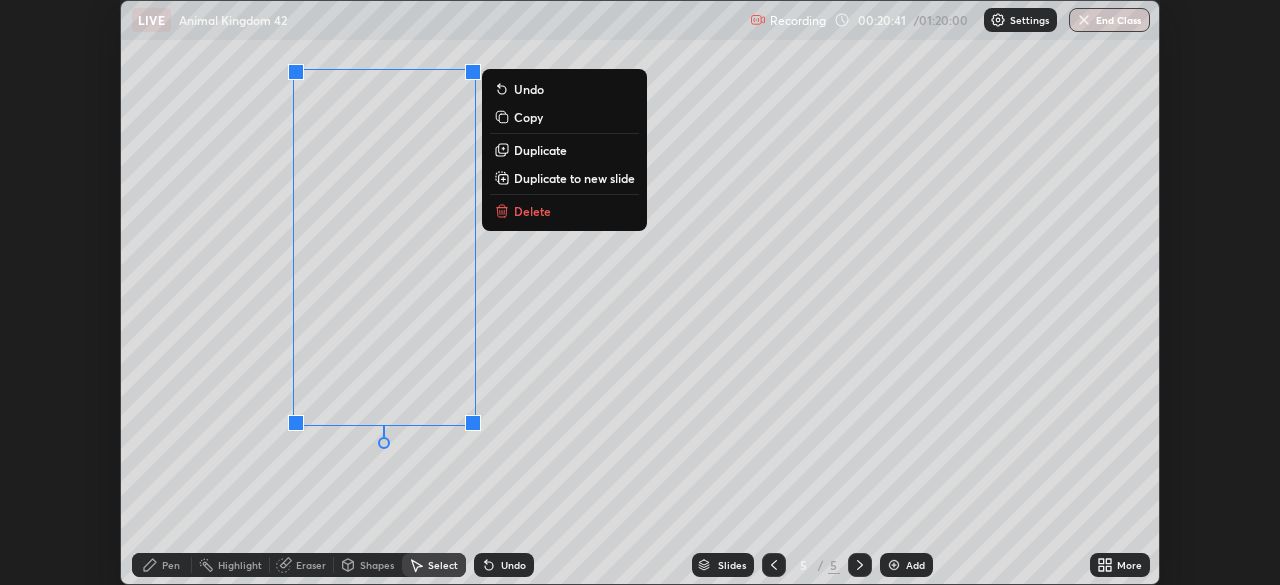 click on "0 ° Undo Copy Duplicate Duplicate to new slide Delete" at bounding box center (640, 292) 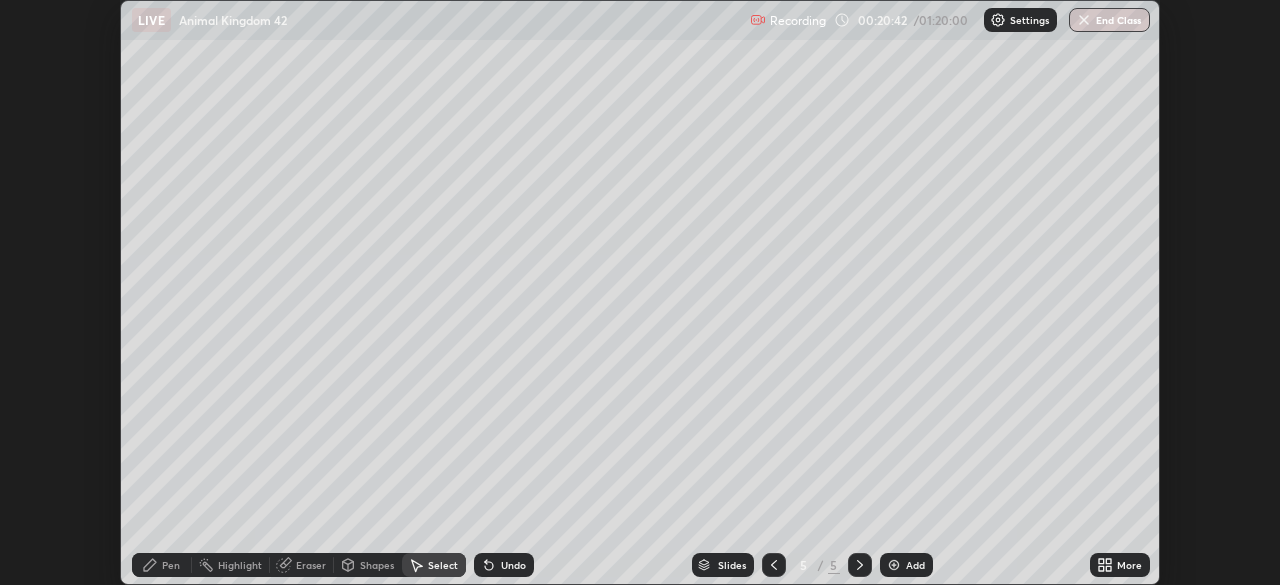 click 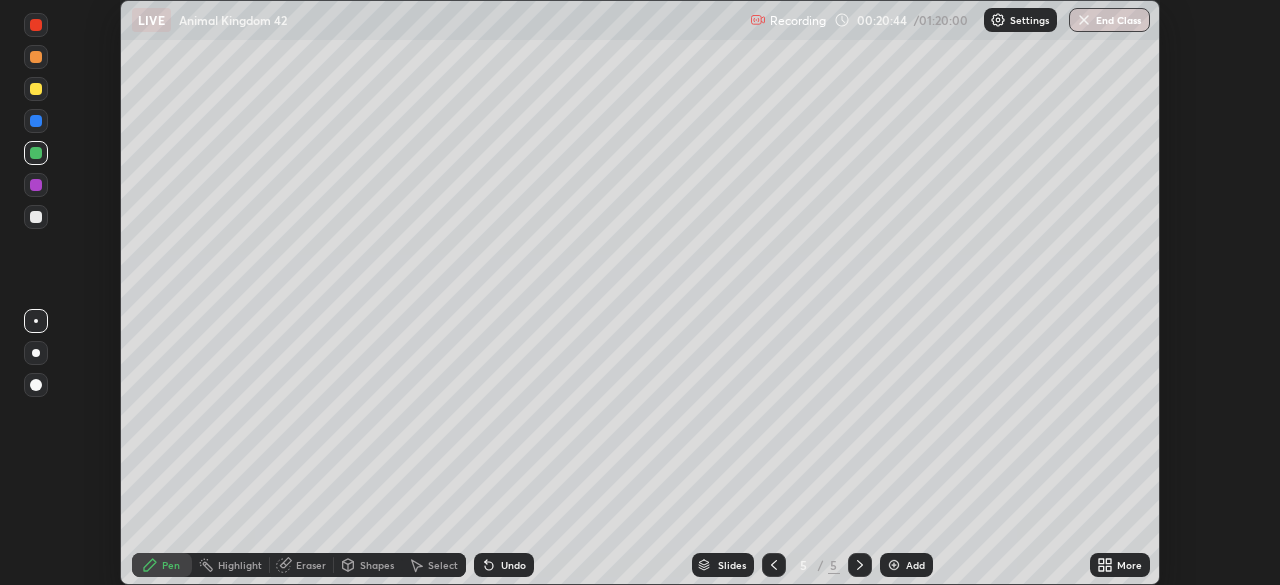 click at bounding box center [36, 89] 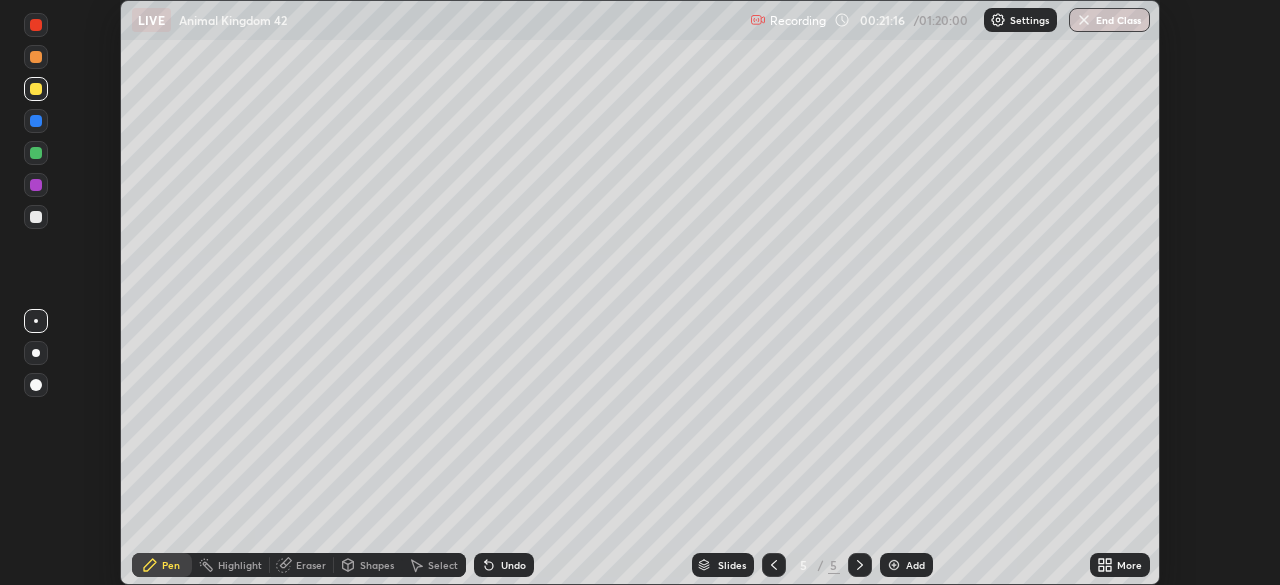 click on "Undo" at bounding box center [513, 565] 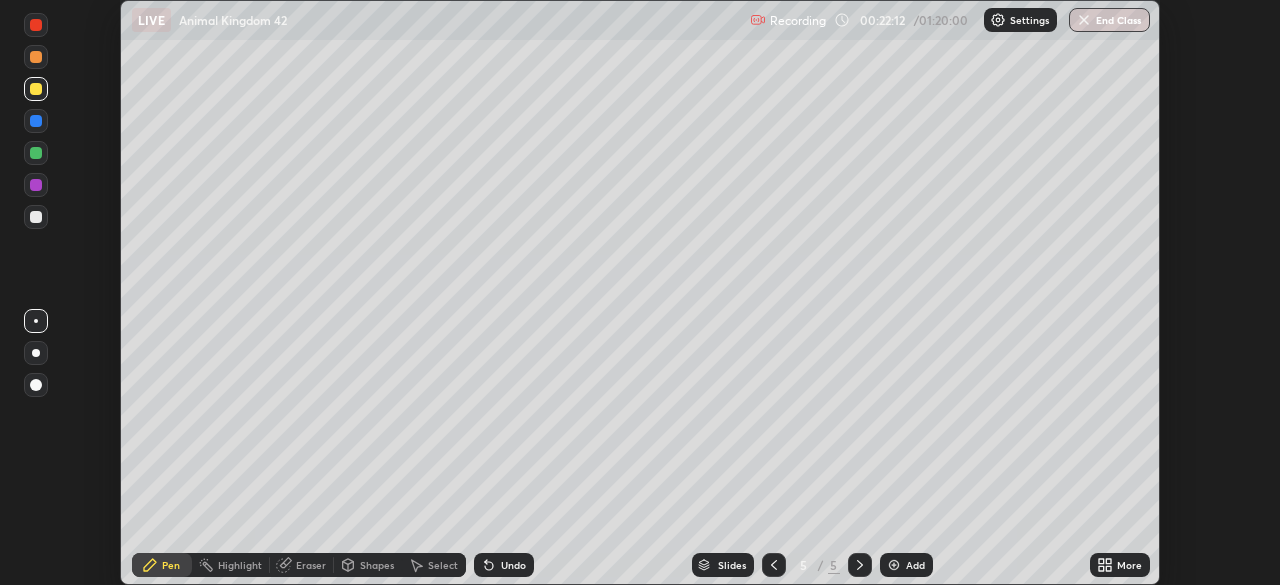 click on "Undo" at bounding box center [513, 565] 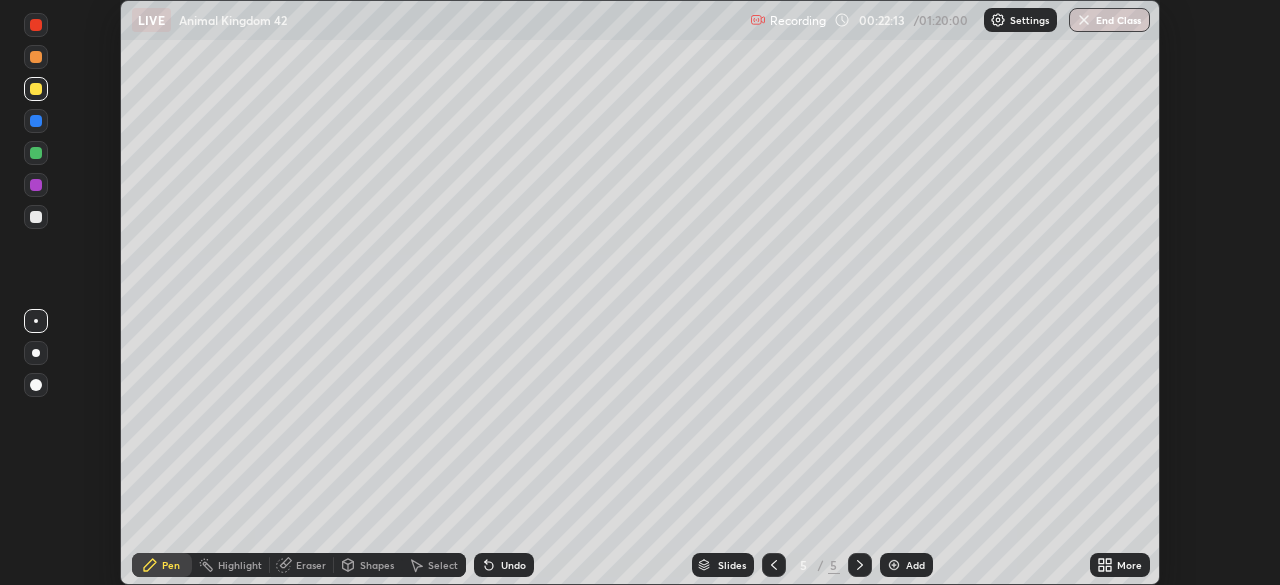 click on "Undo" at bounding box center (513, 565) 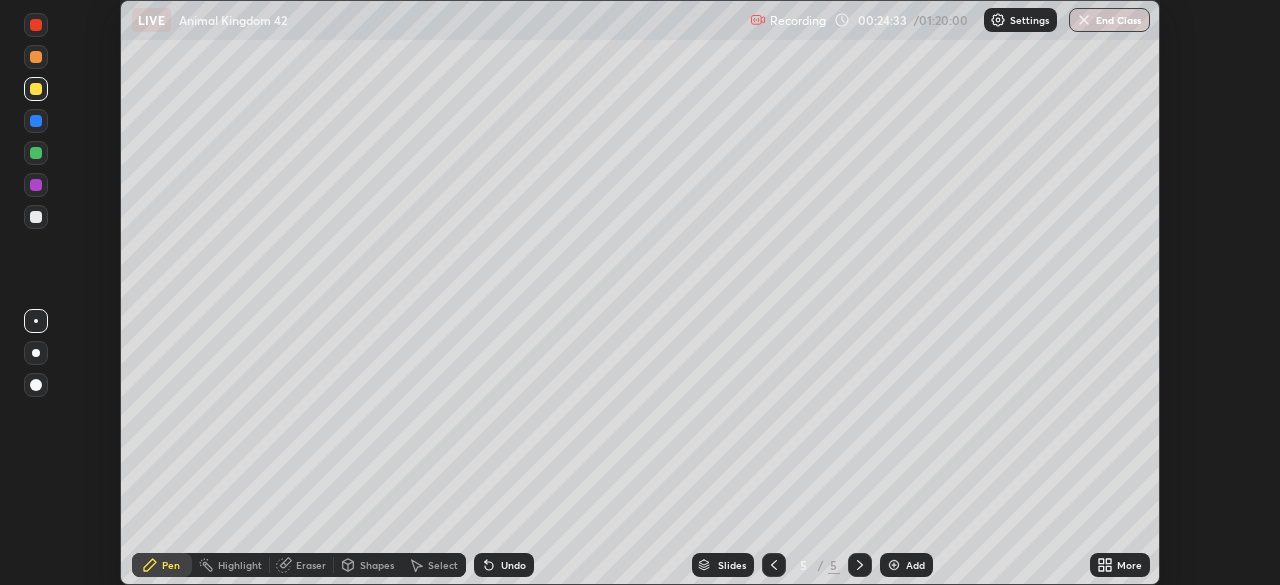 click on "Select" at bounding box center (443, 565) 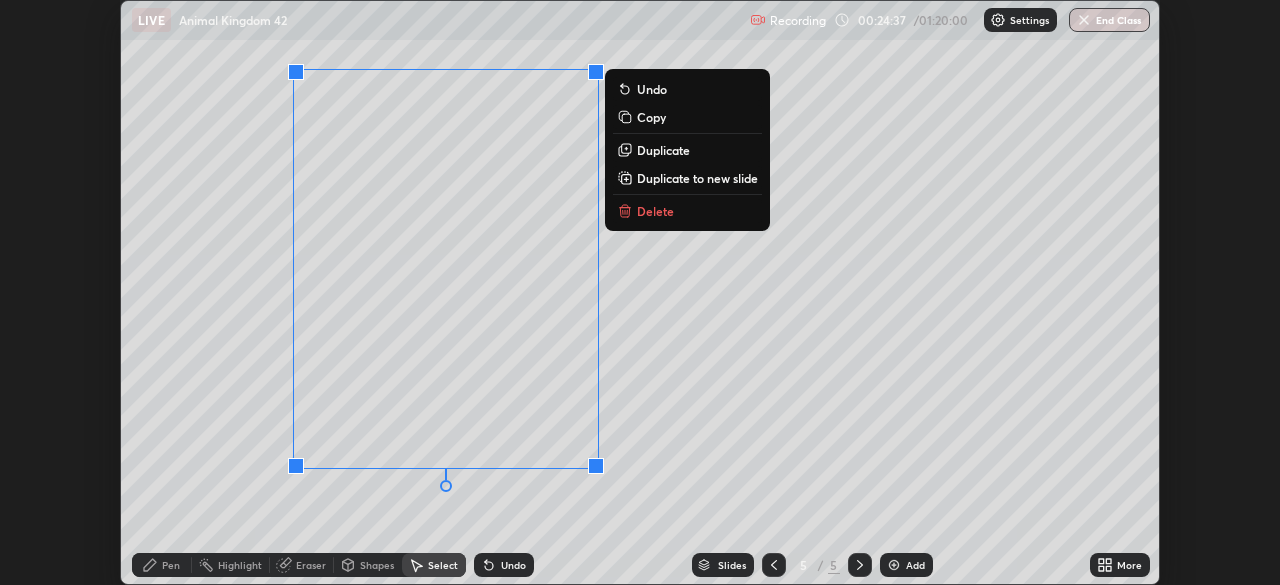 click on "Copy" at bounding box center (651, 117) 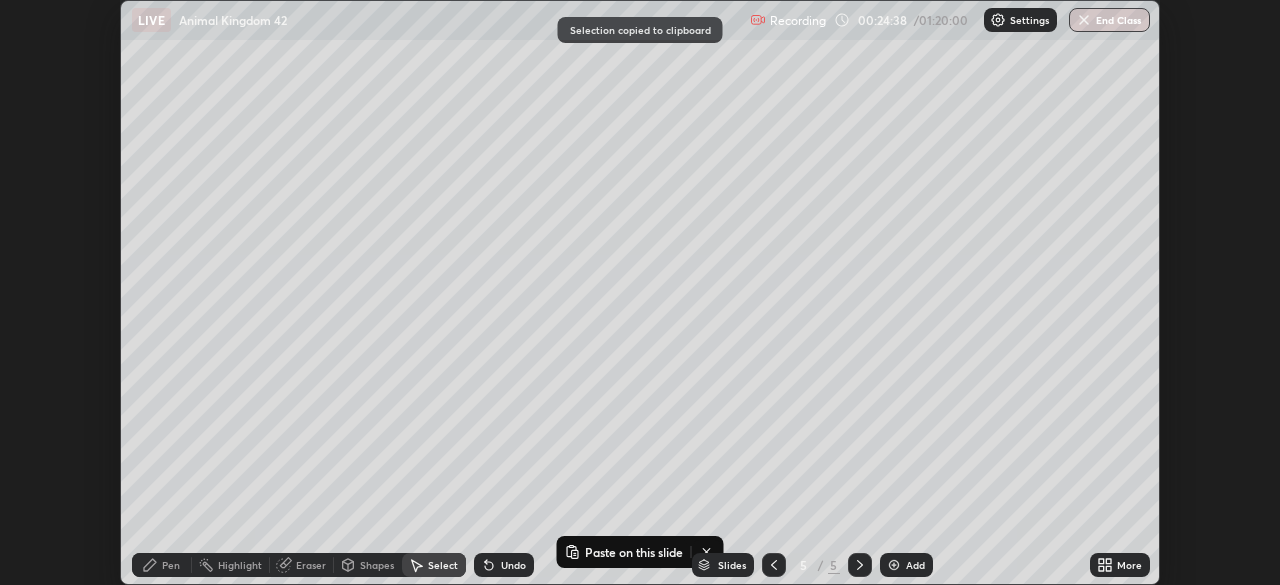 click on "Add" at bounding box center (906, 565) 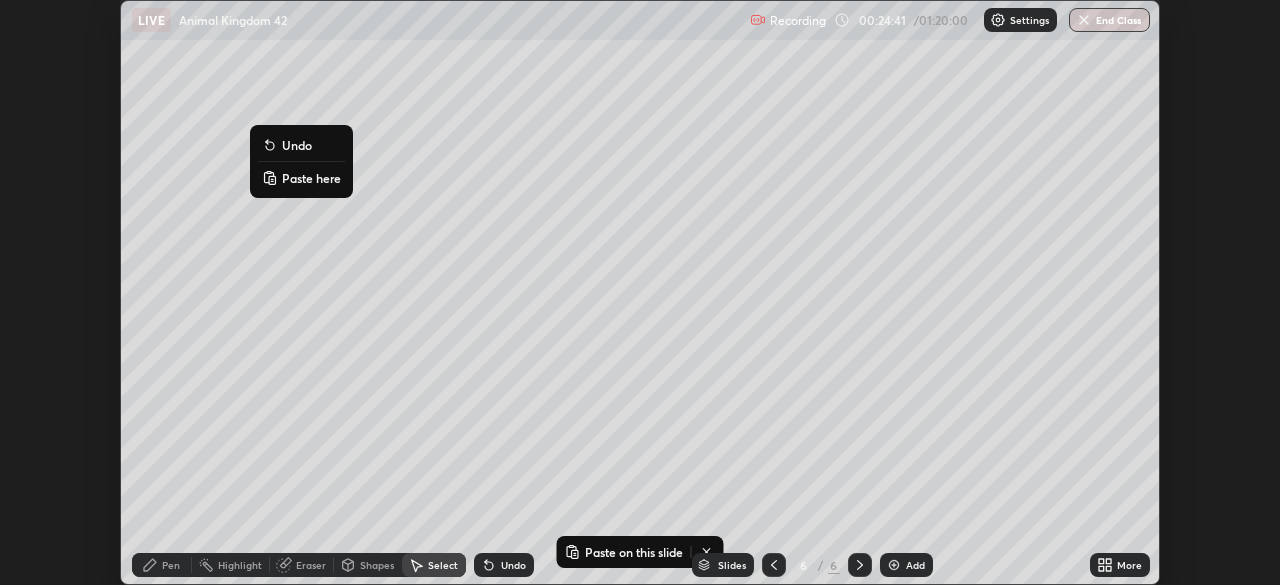 click on "Paste here" at bounding box center [311, 178] 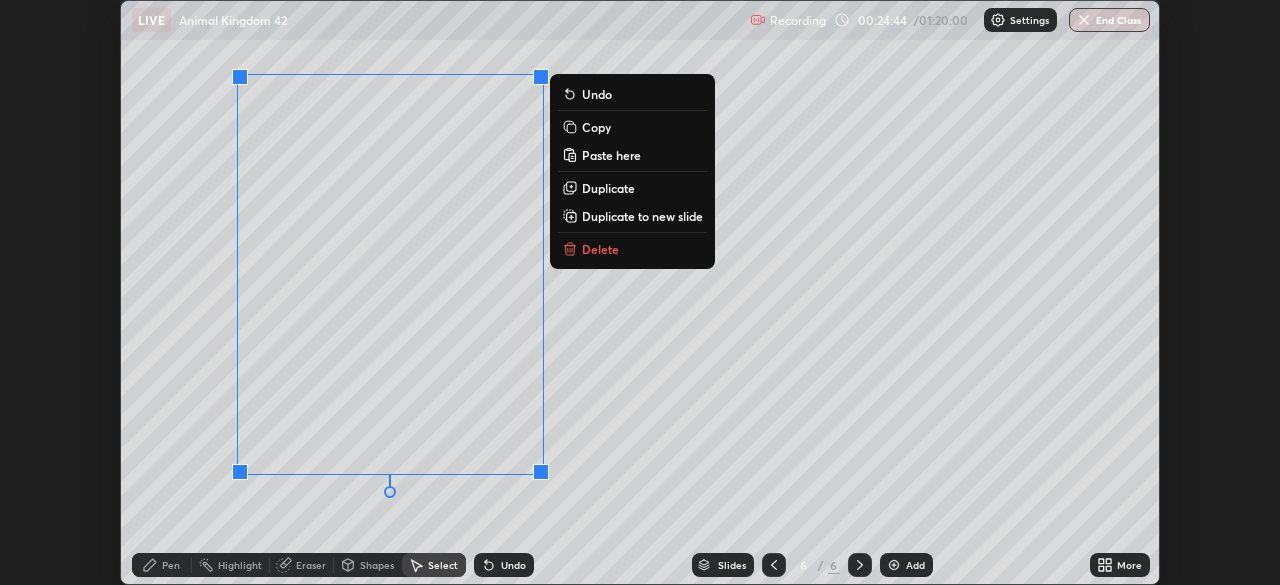 click on "0 ° Undo Copy Paste here Duplicate Duplicate to new slide Delete" at bounding box center (640, 292) 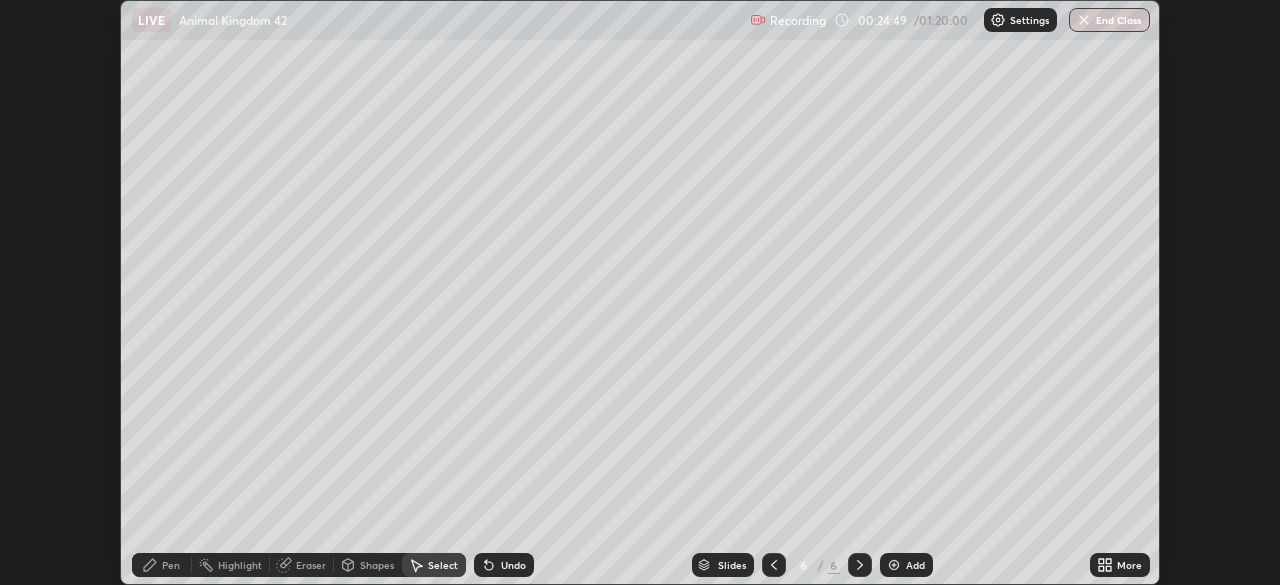click on "Eraser" at bounding box center [302, 565] 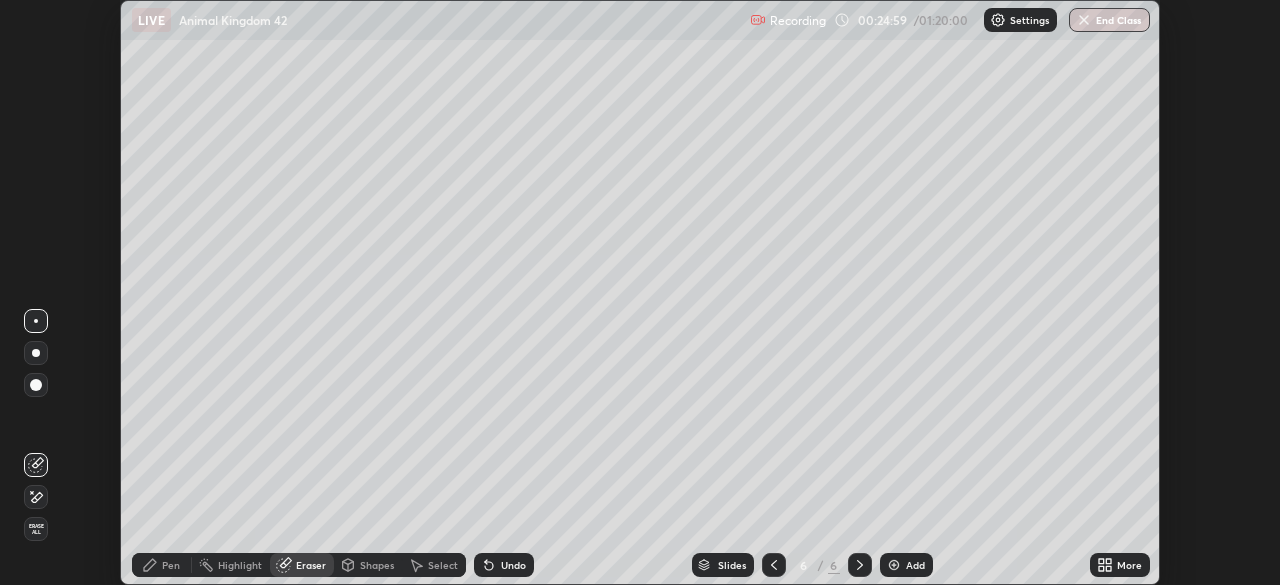 click at bounding box center (36, 321) 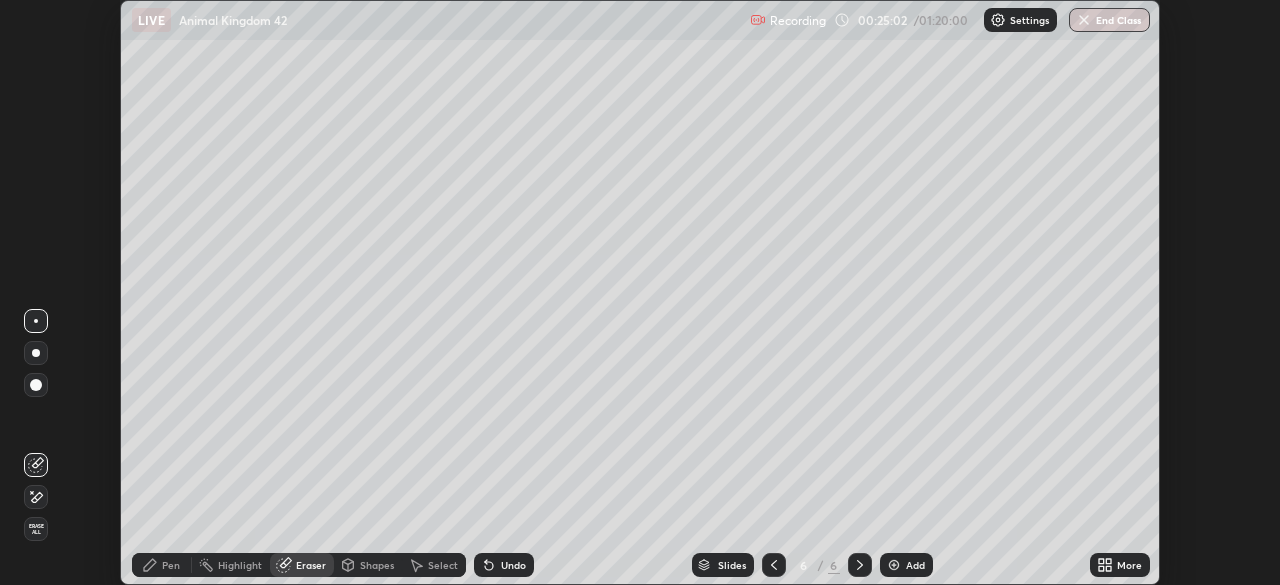 click 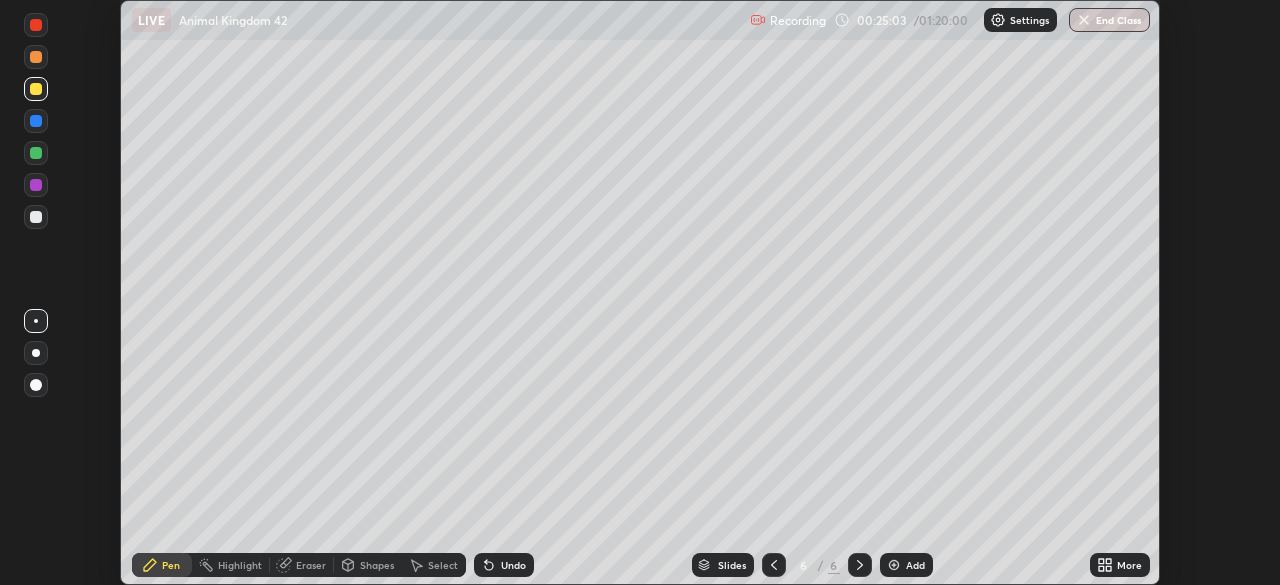 click at bounding box center [36, 321] 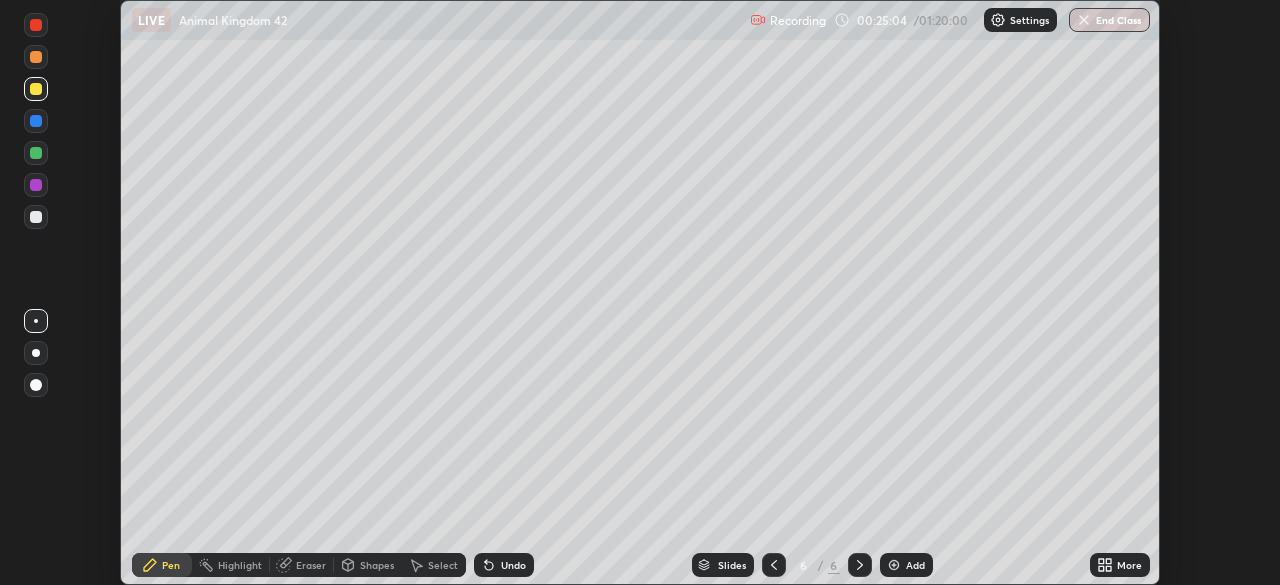 click at bounding box center [36, 217] 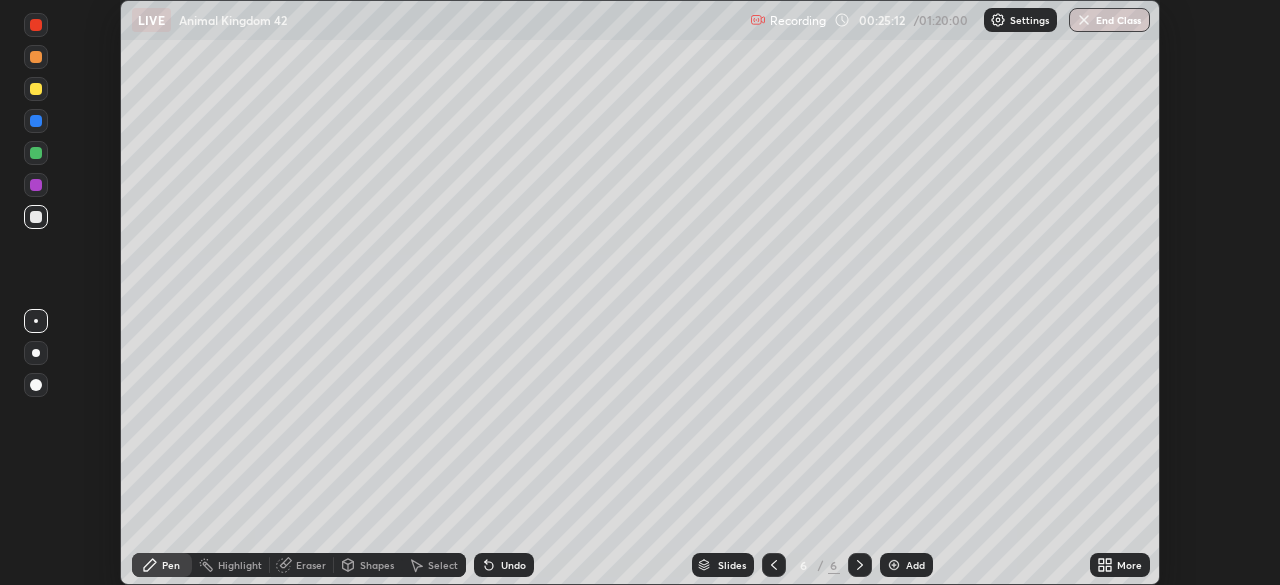 click at bounding box center [36, 153] 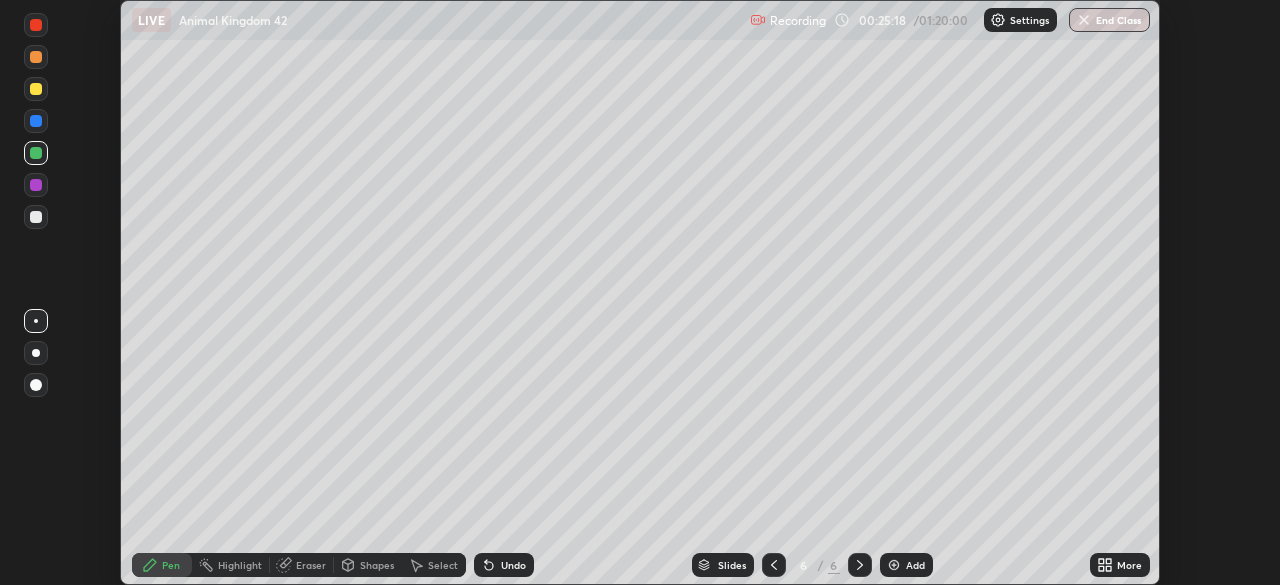 click at bounding box center [36, 89] 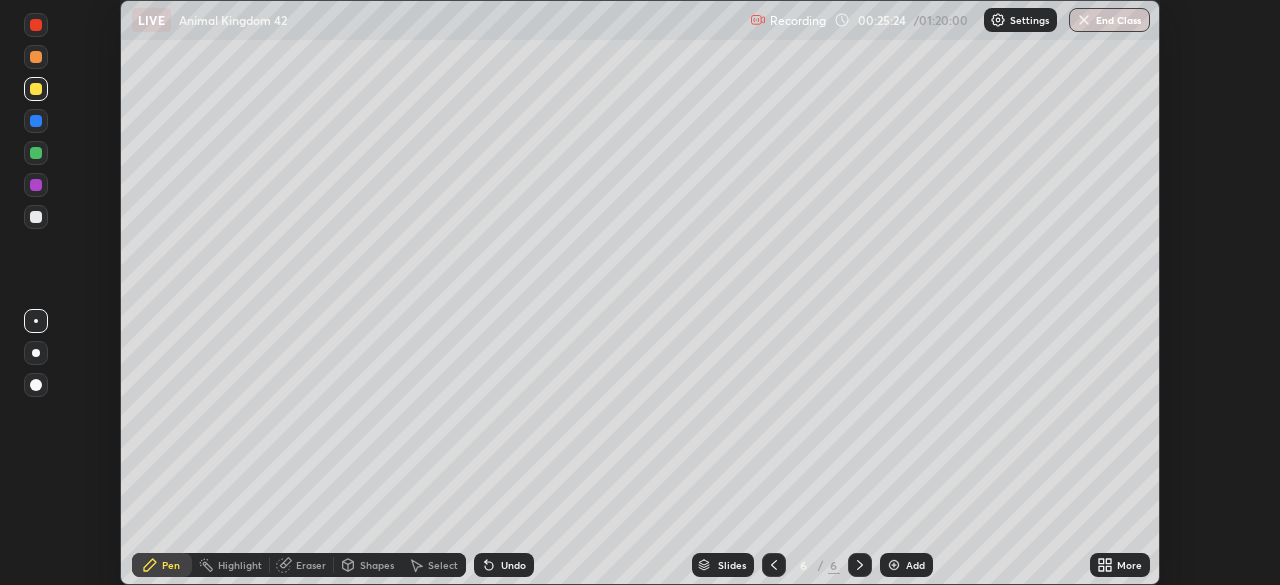 click on "Eraser" at bounding box center [311, 565] 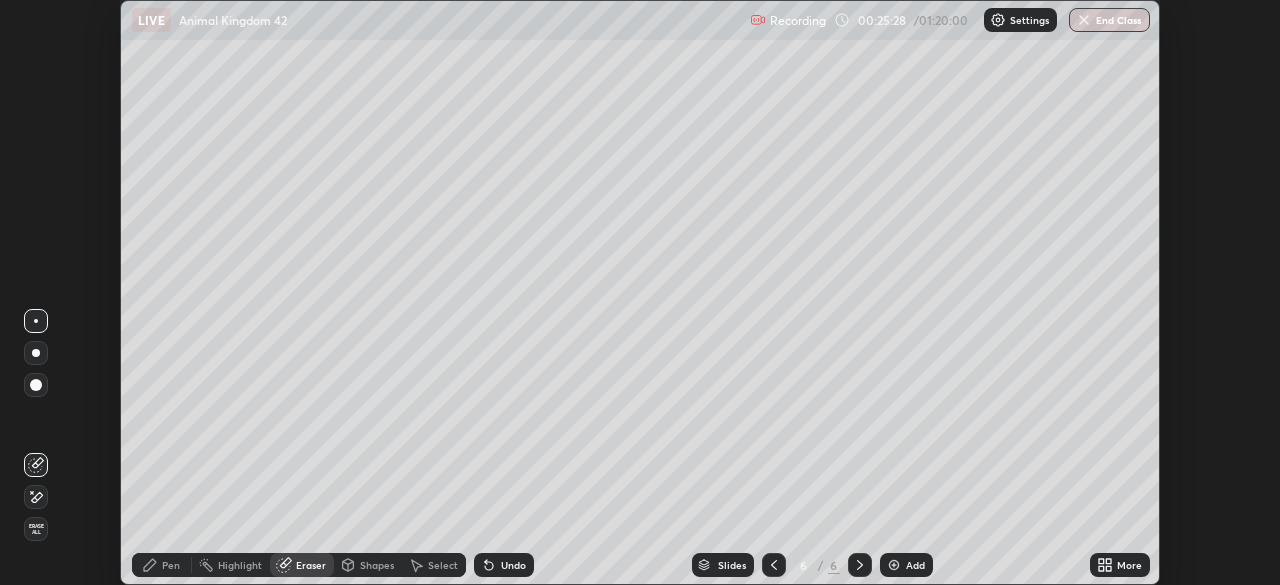 click on "Pen" at bounding box center [171, 565] 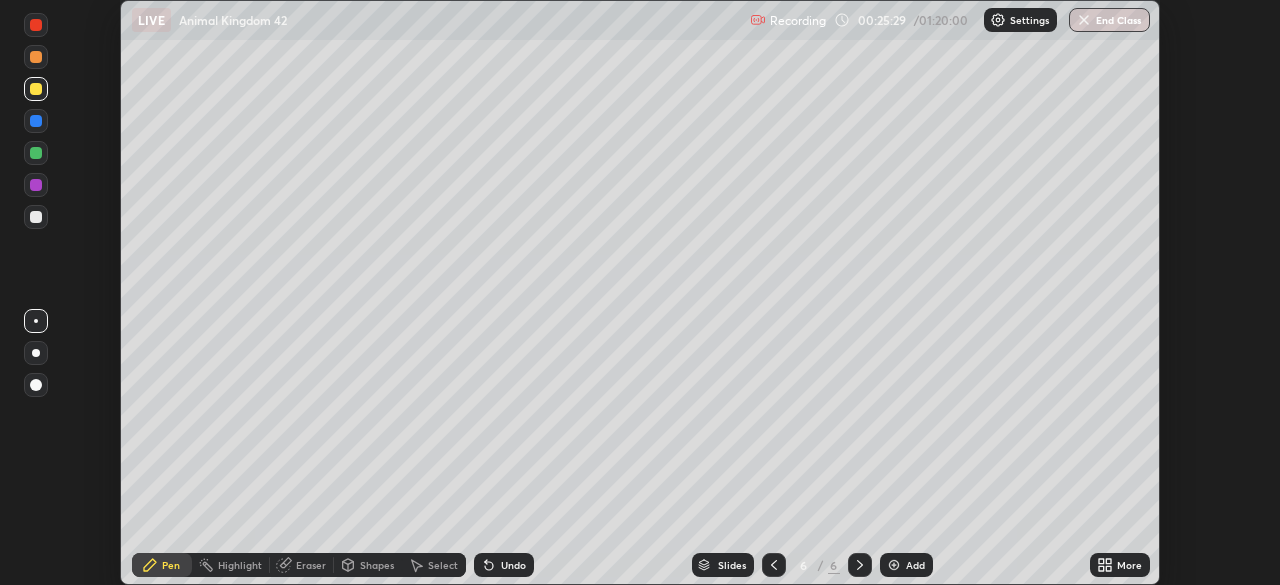 click at bounding box center (36, 217) 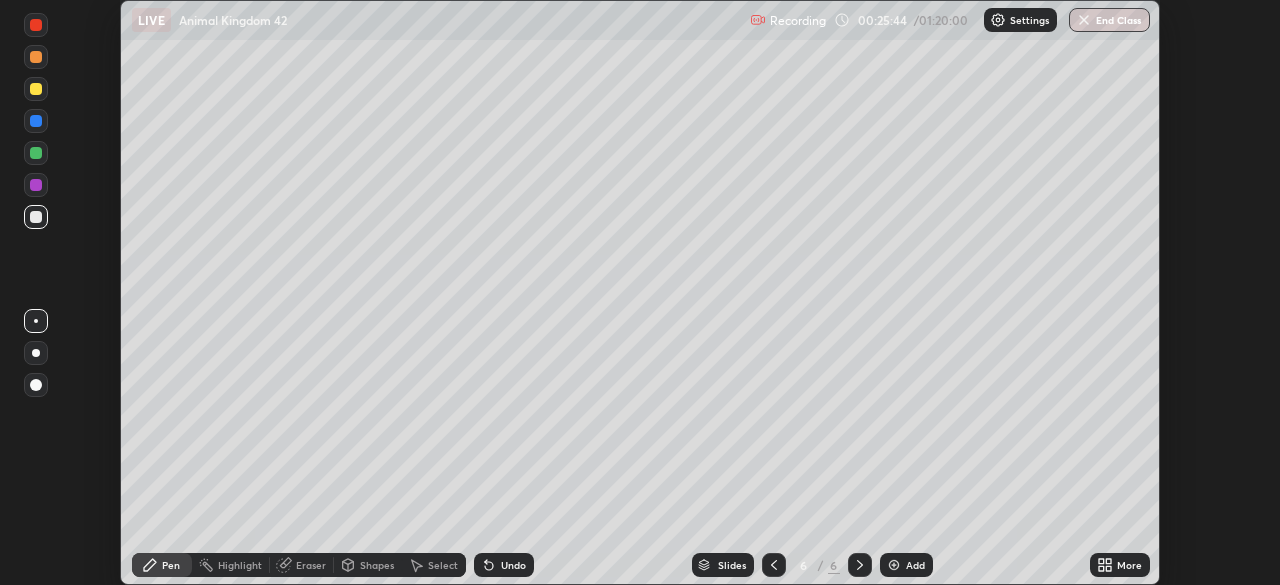 click on "Undo" at bounding box center (500, 565) 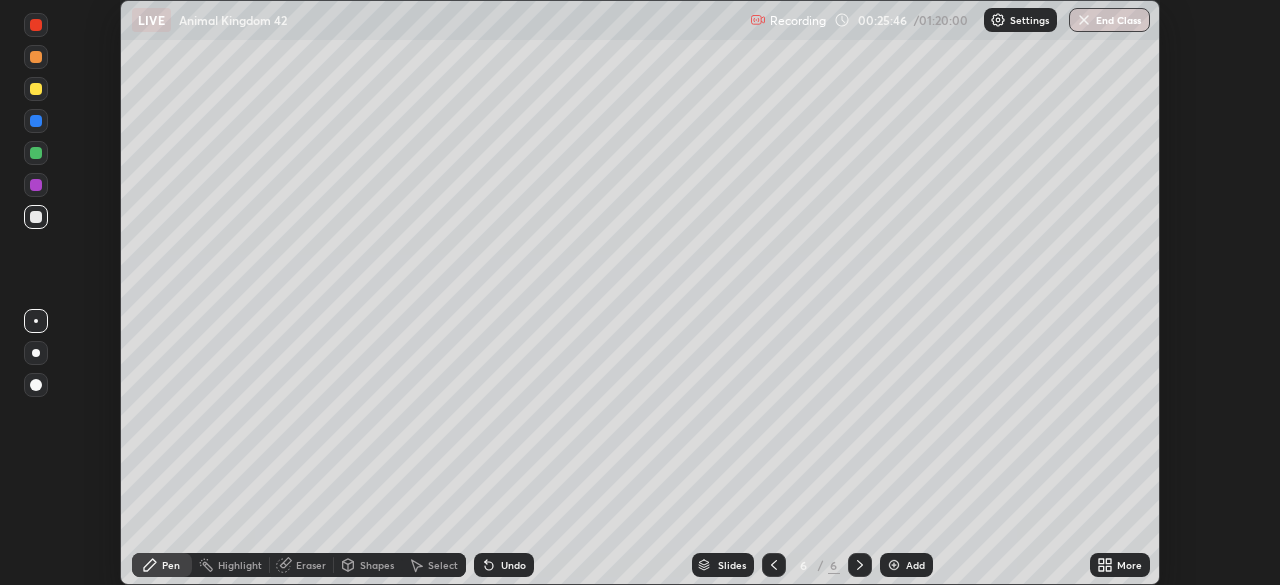 click on "Undo" at bounding box center [513, 565] 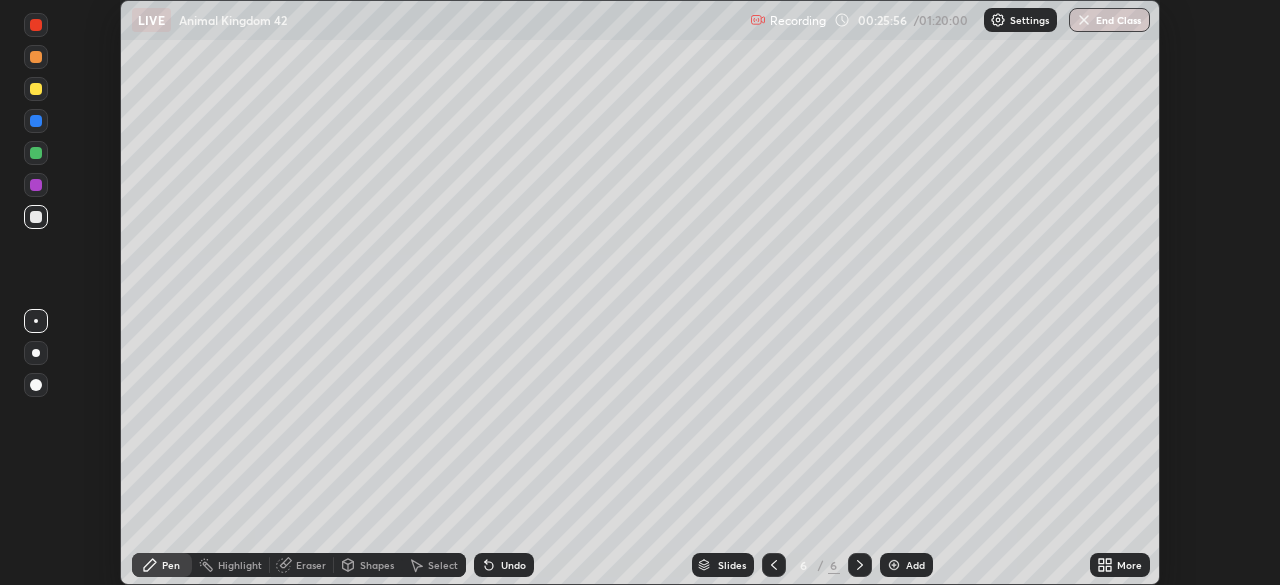 click on "Undo" at bounding box center (513, 565) 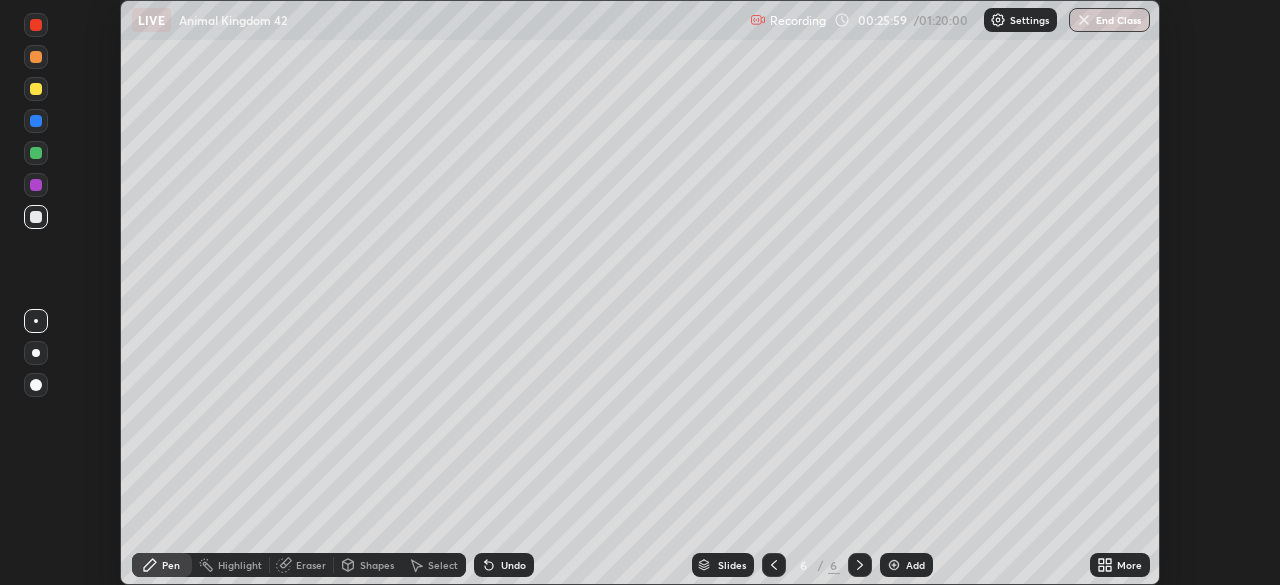 click at bounding box center [36, 217] 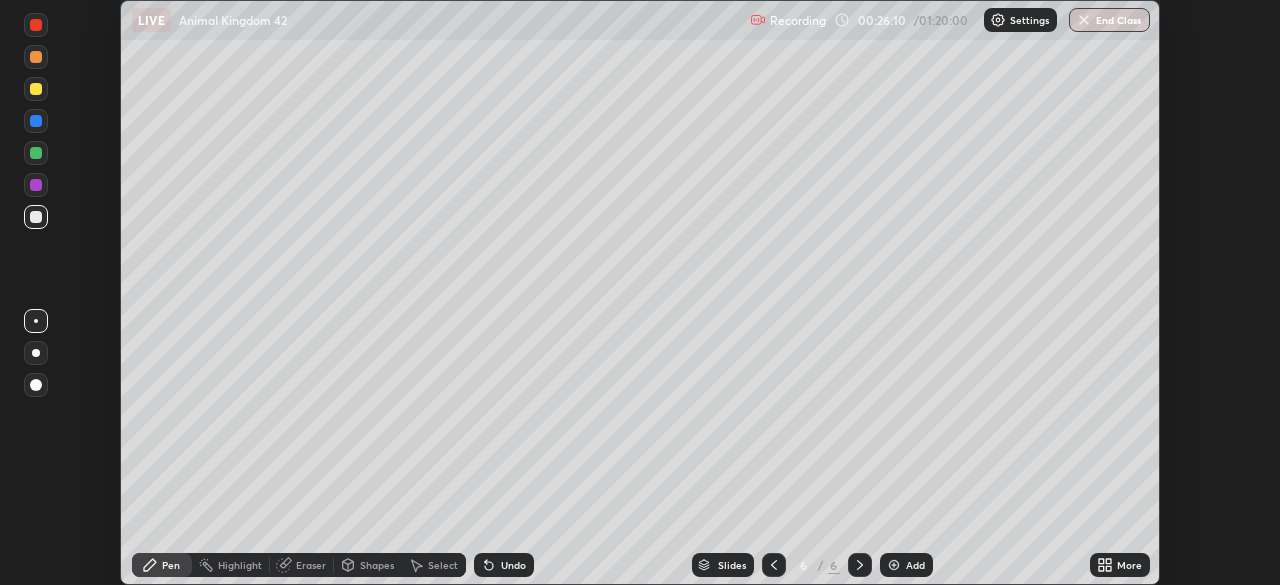 click on "Undo" at bounding box center [504, 565] 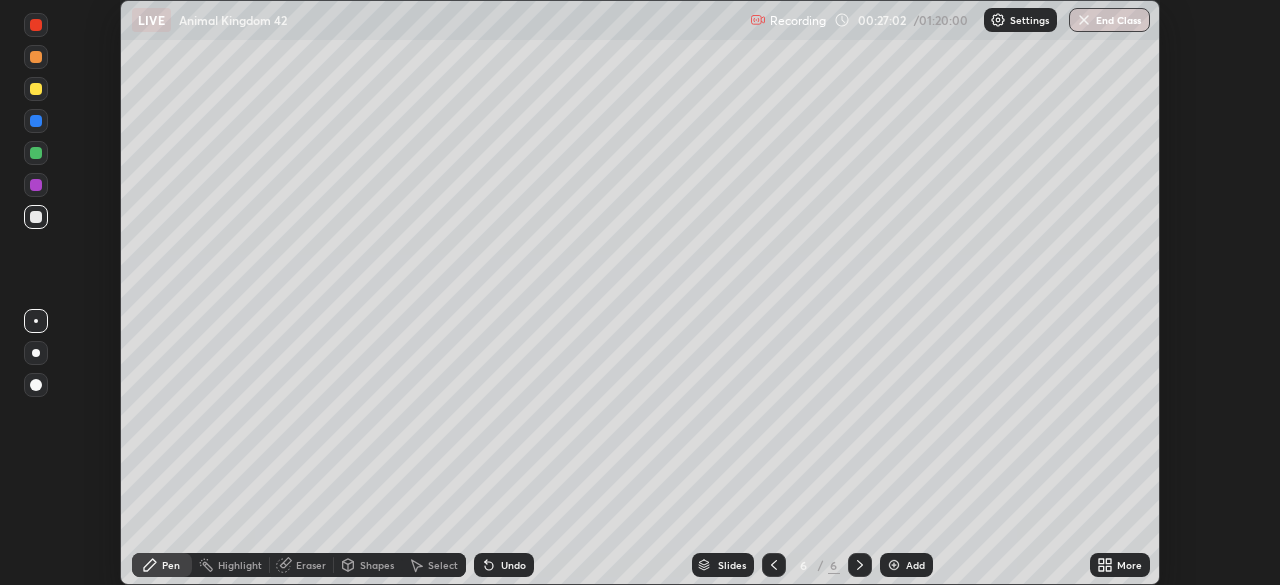 click on "Select" at bounding box center (443, 565) 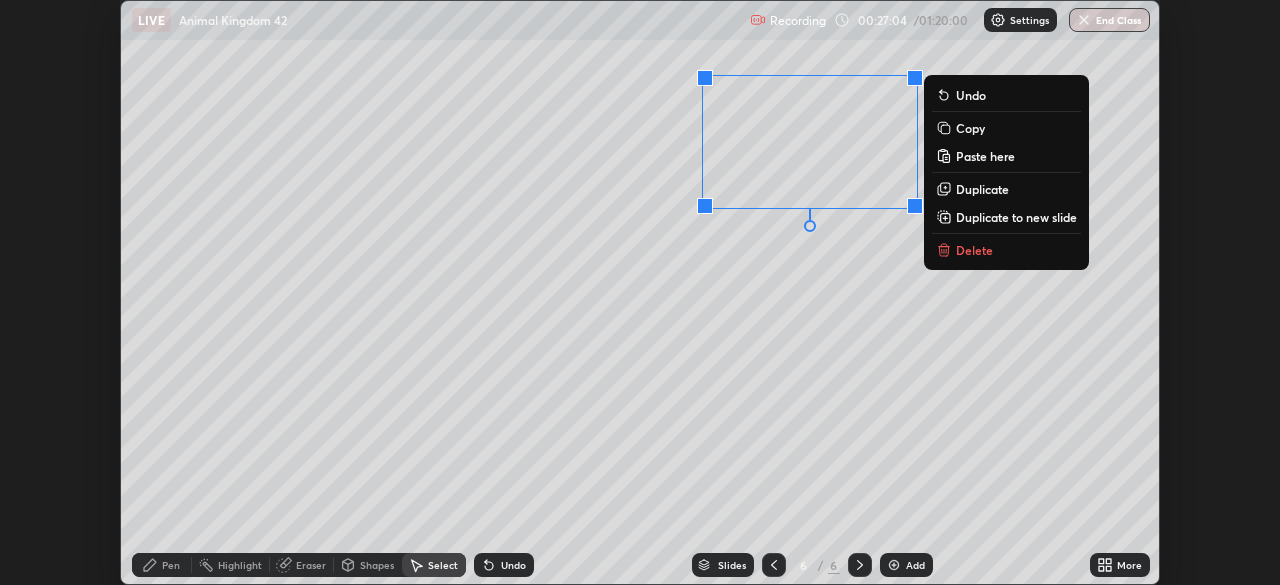 click on "Delete" at bounding box center [974, 250] 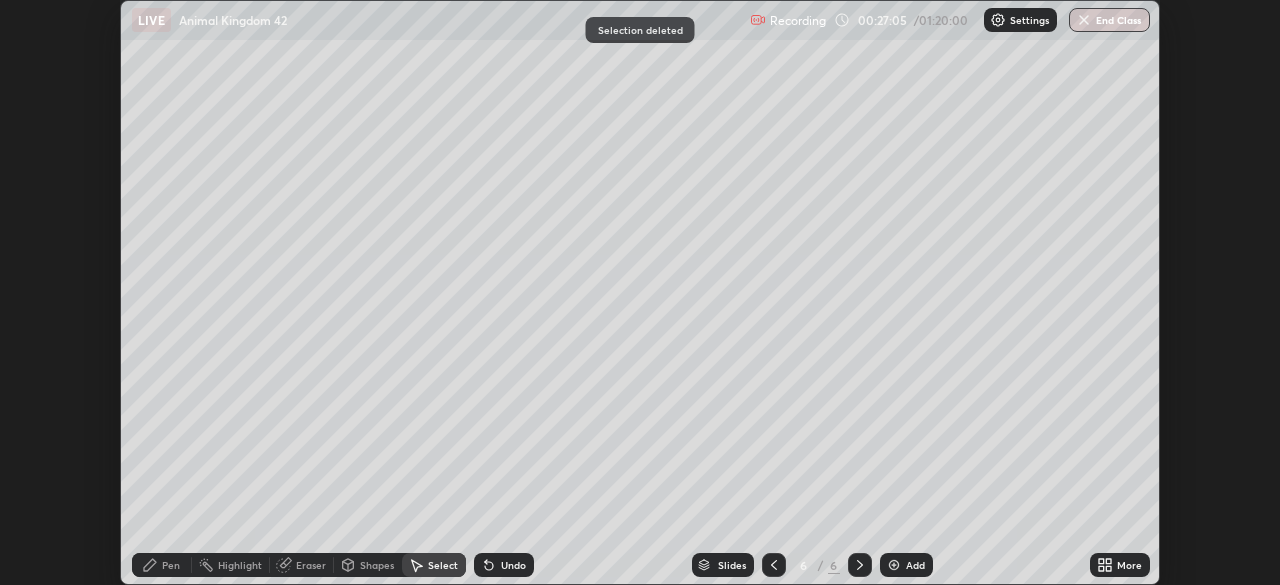 click on "Pen" at bounding box center [171, 565] 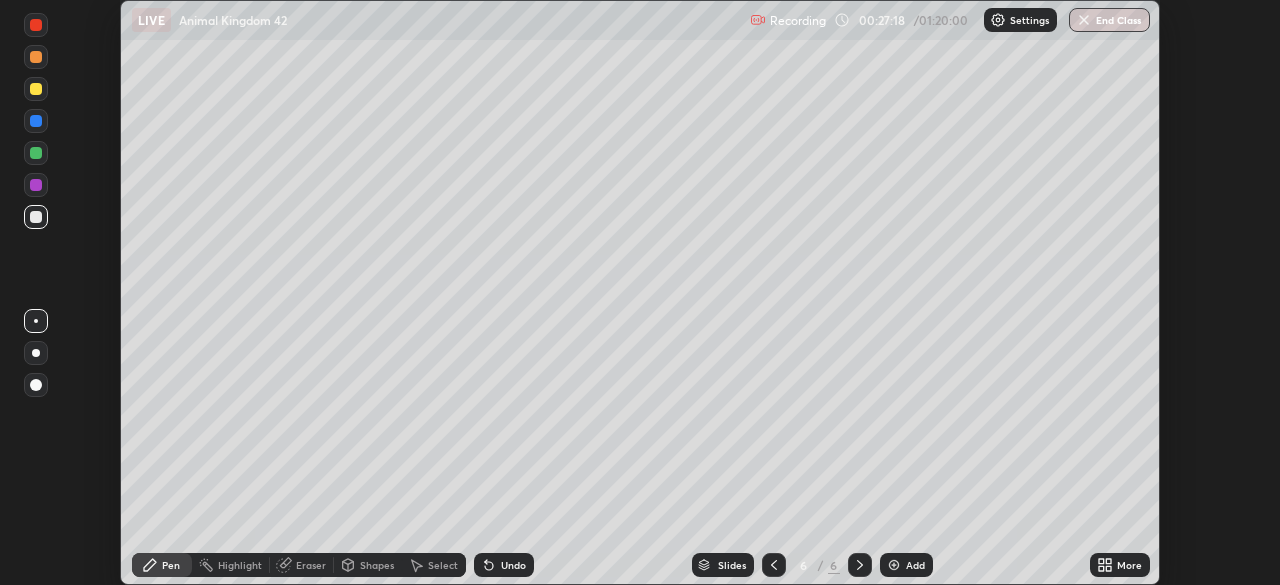 click on "Eraser" at bounding box center (311, 565) 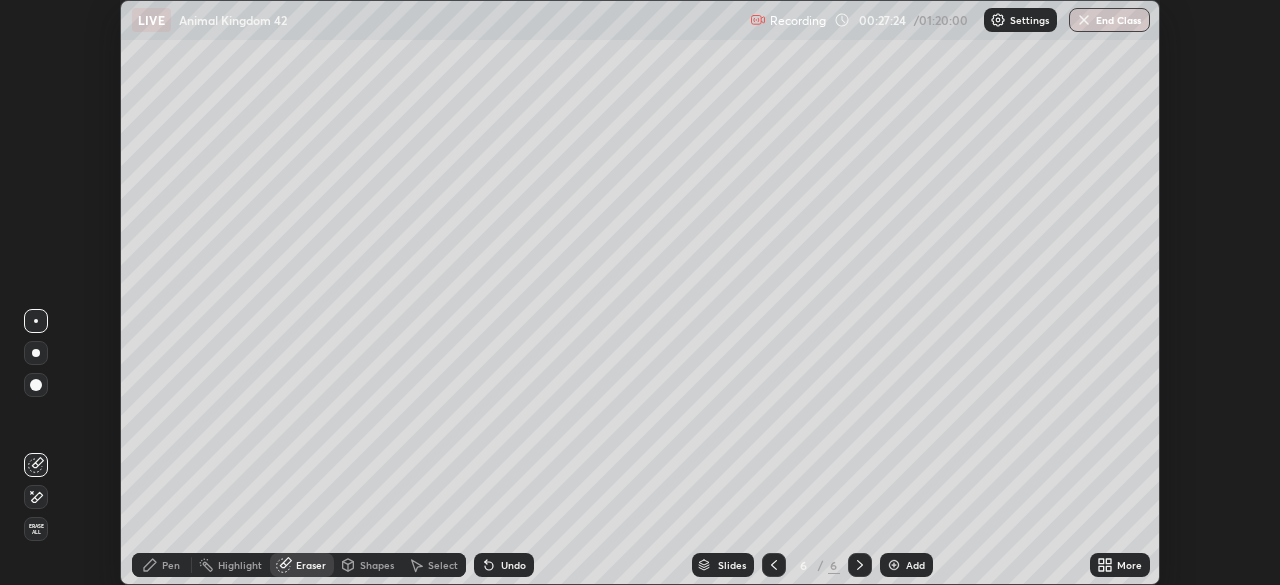 click on "Pen" at bounding box center (162, 565) 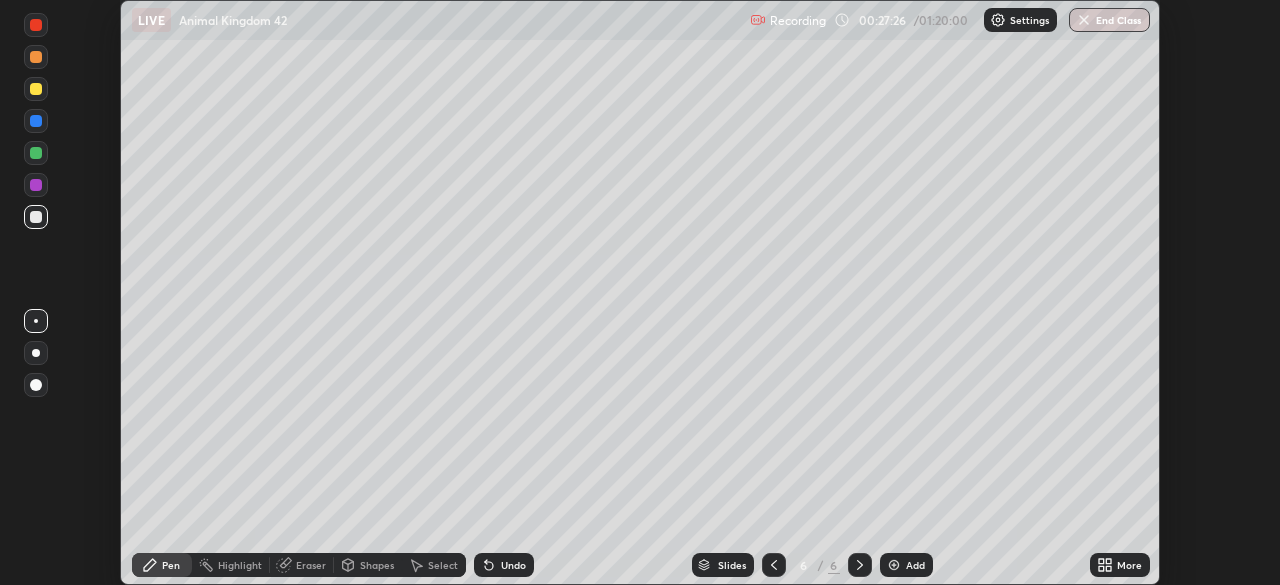 click at bounding box center [36, 89] 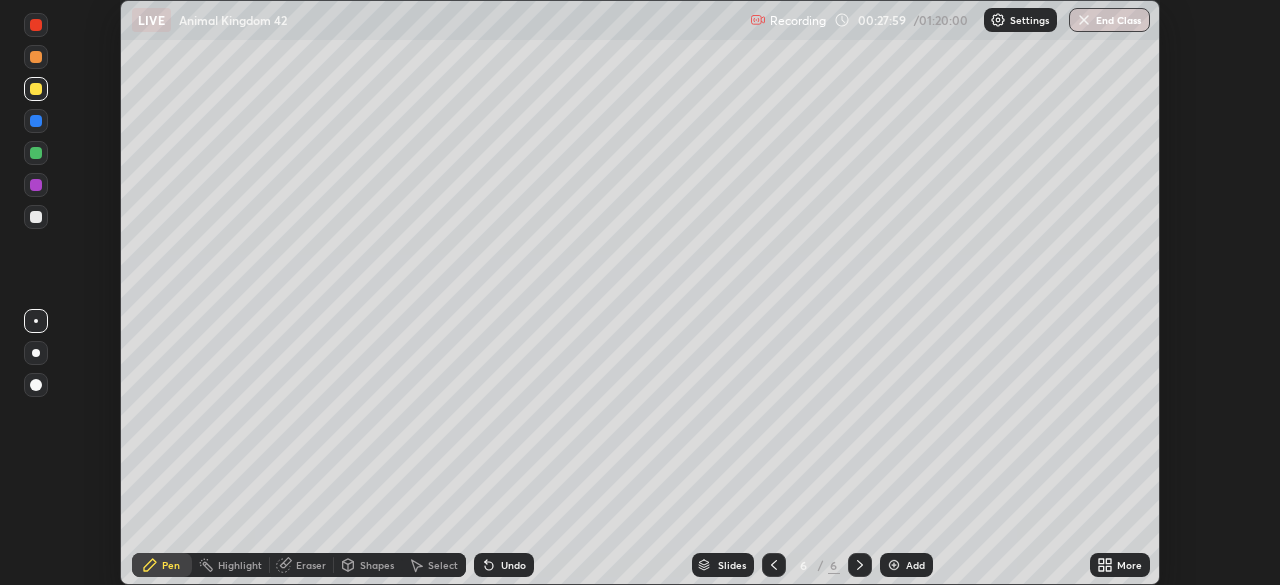 click at bounding box center [36, 57] 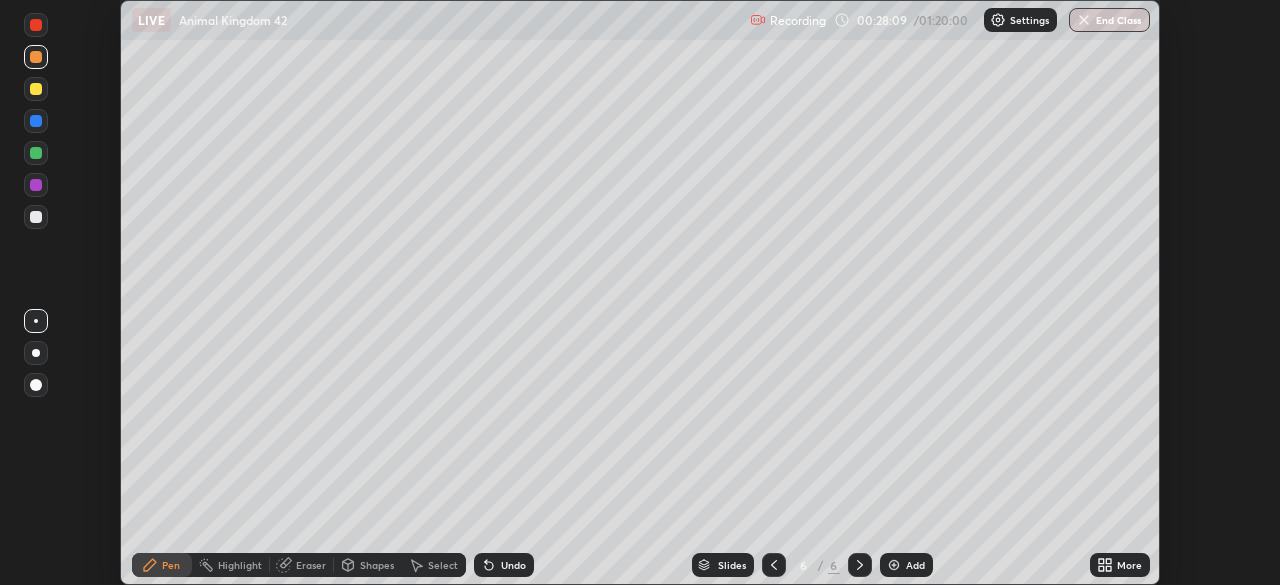 click on "Undo" at bounding box center (504, 565) 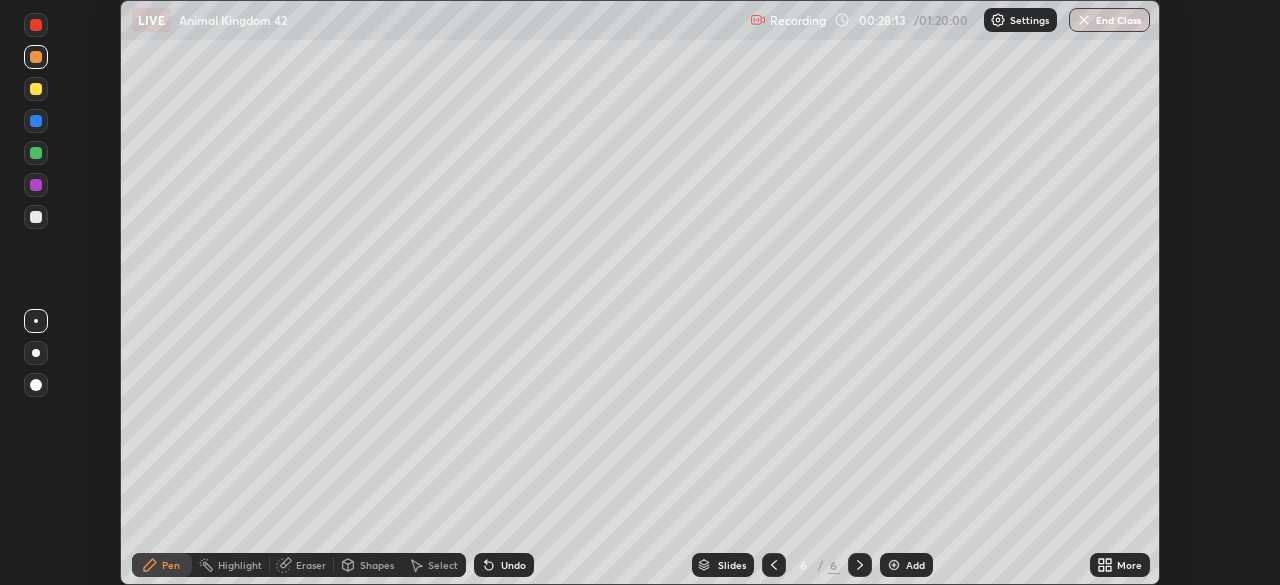 click at bounding box center (36, 89) 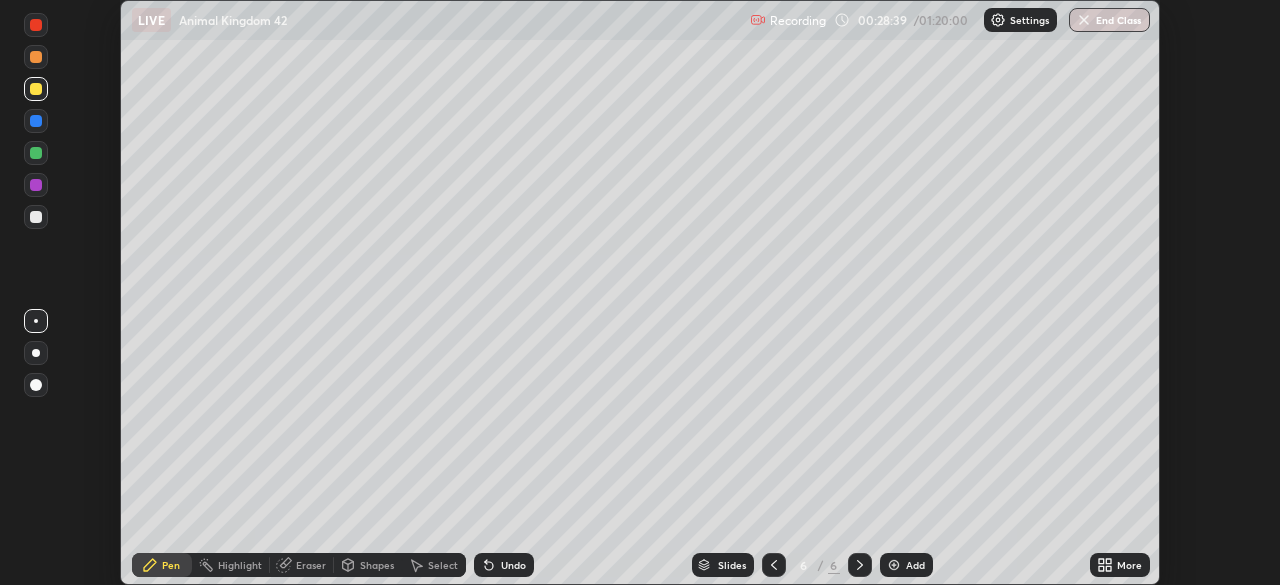 click at bounding box center (36, 217) 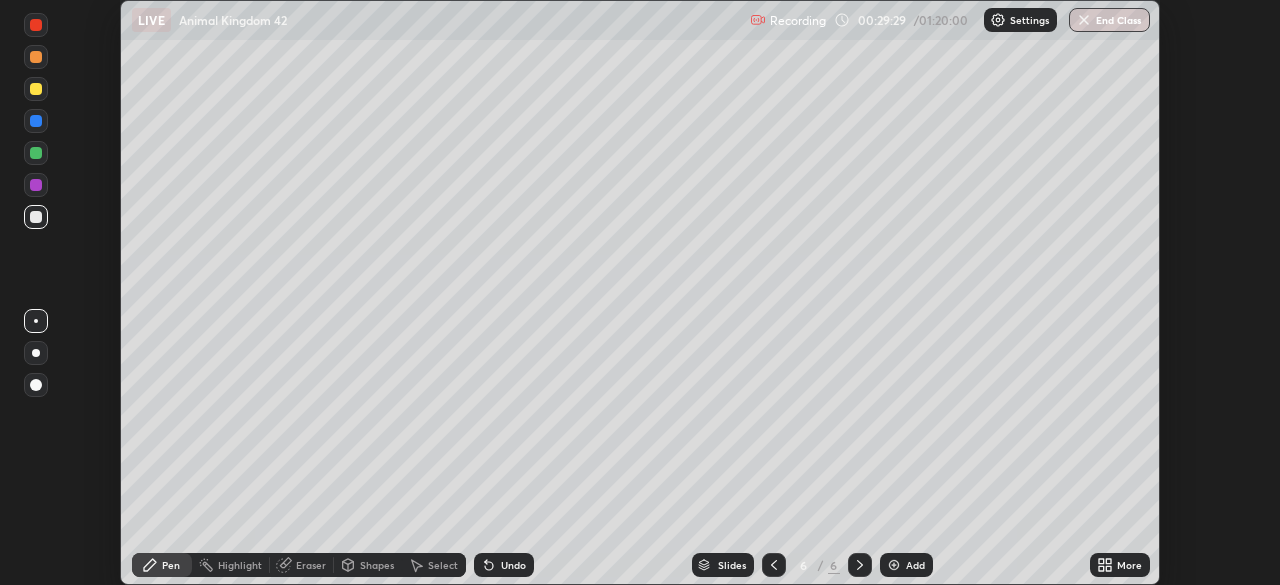 click on "Eraser" at bounding box center (311, 565) 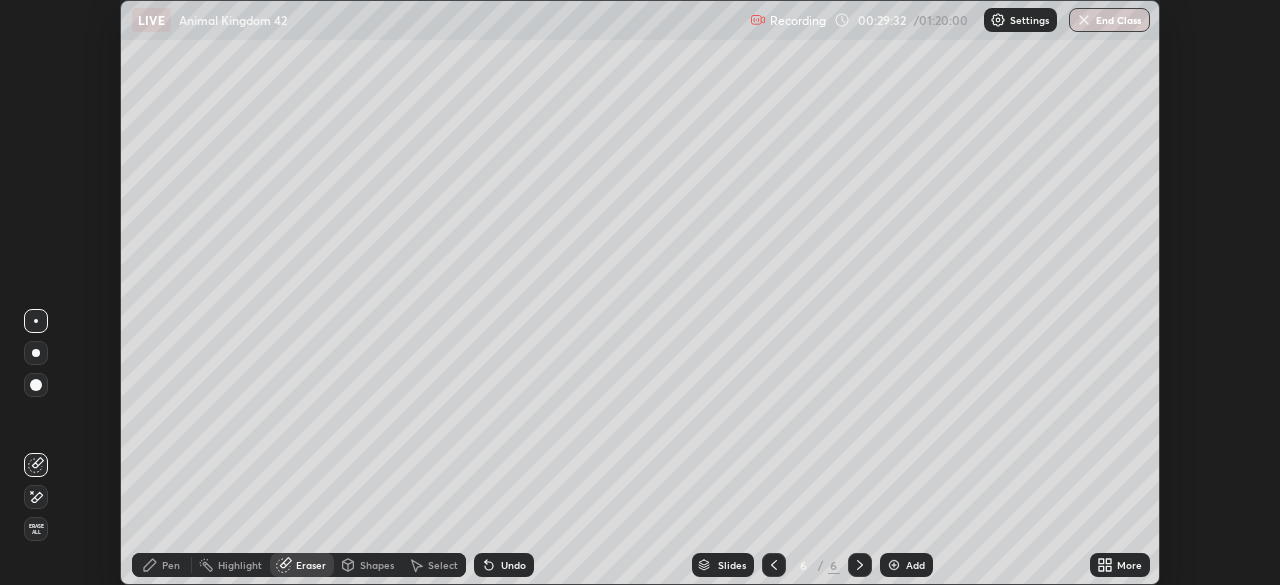 click on "Pen" at bounding box center (171, 565) 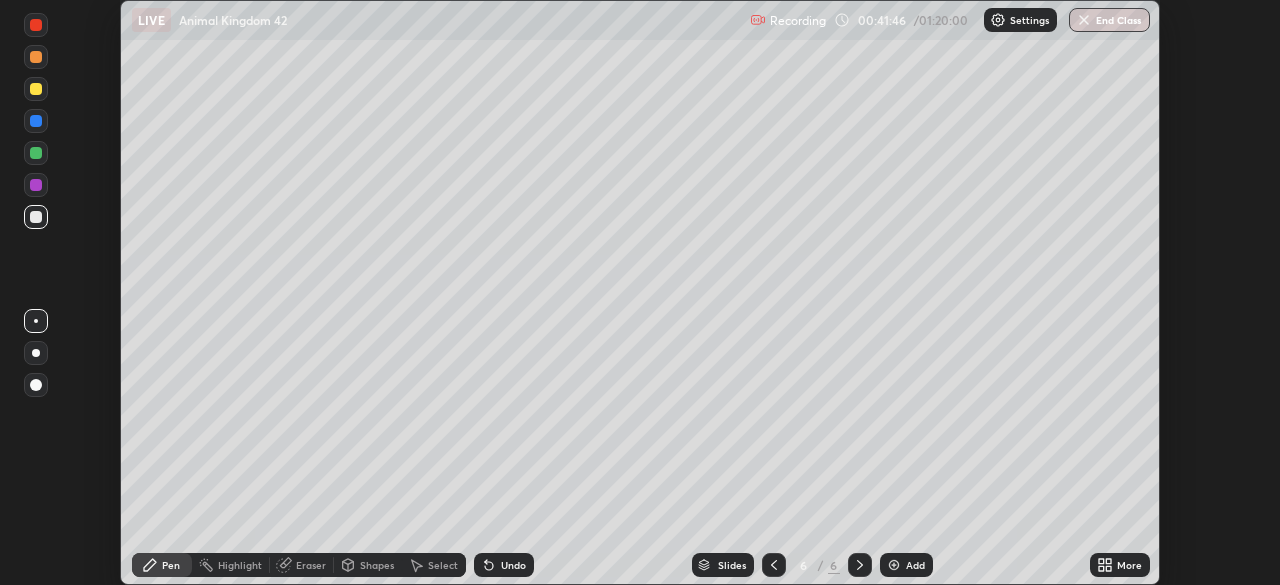 click on "Add" at bounding box center (906, 565) 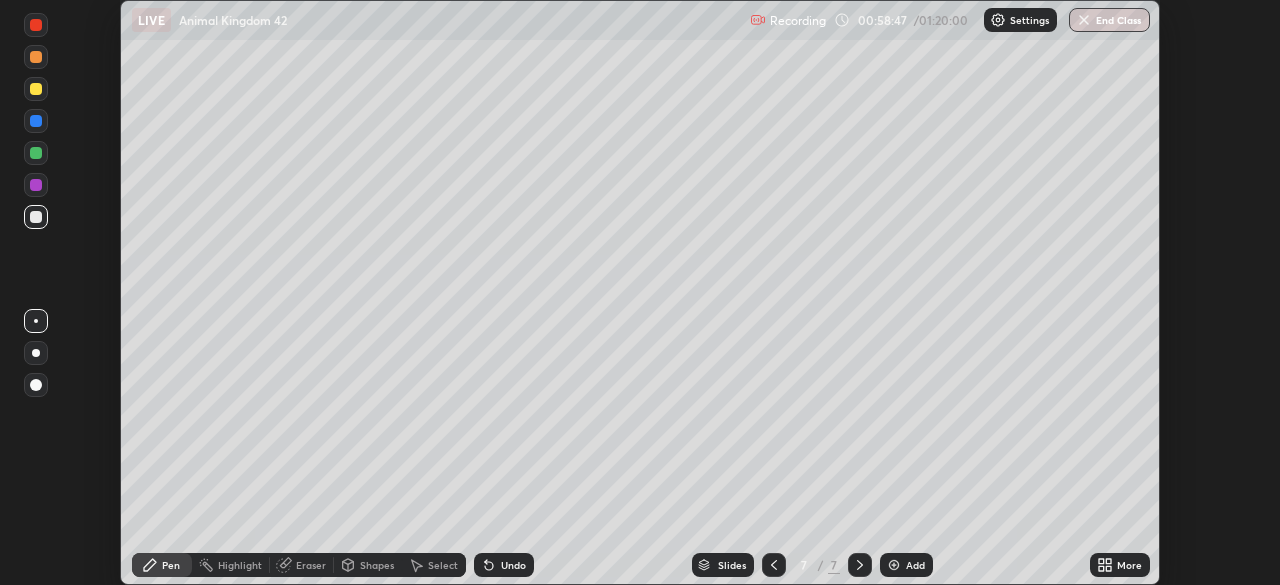 click on "Add" at bounding box center [906, 565] 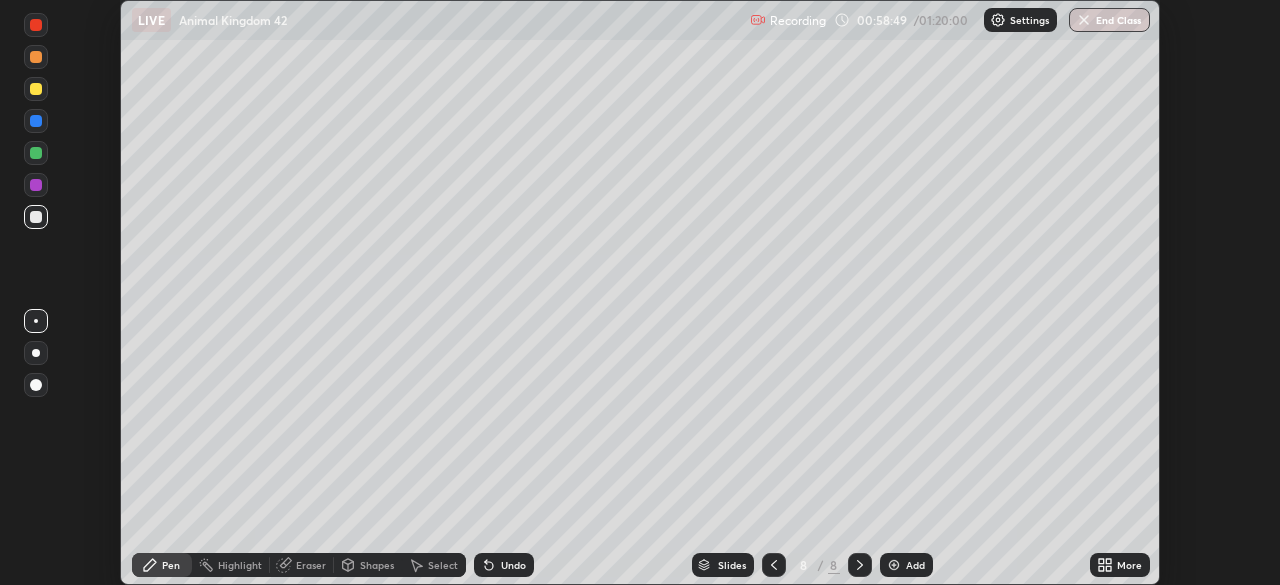 click at bounding box center (36, 89) 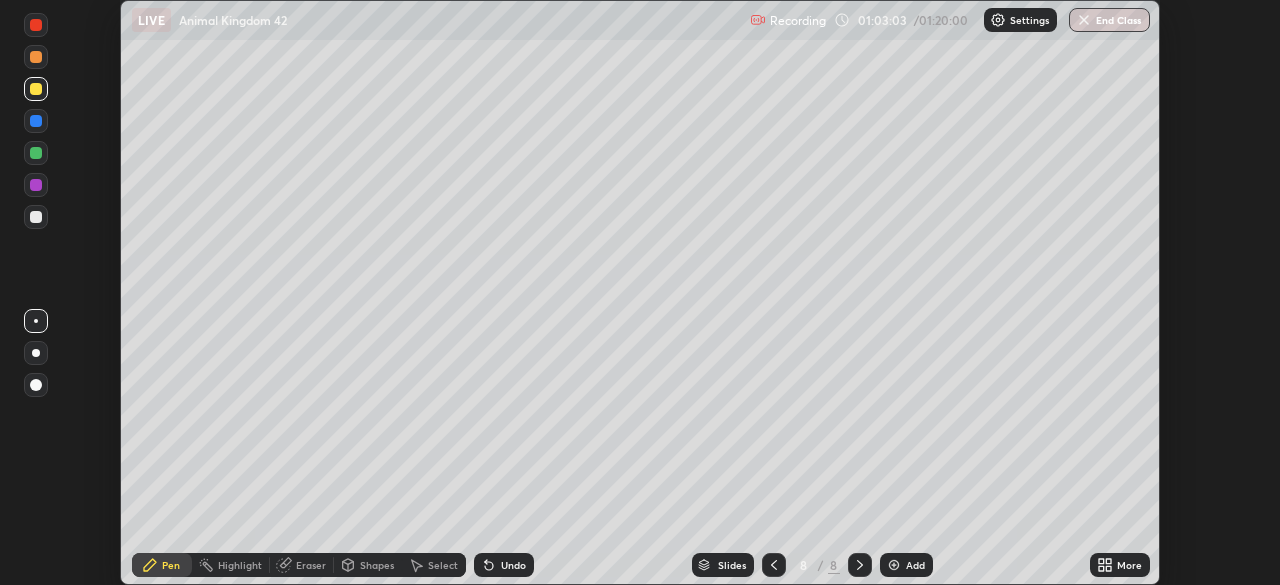click 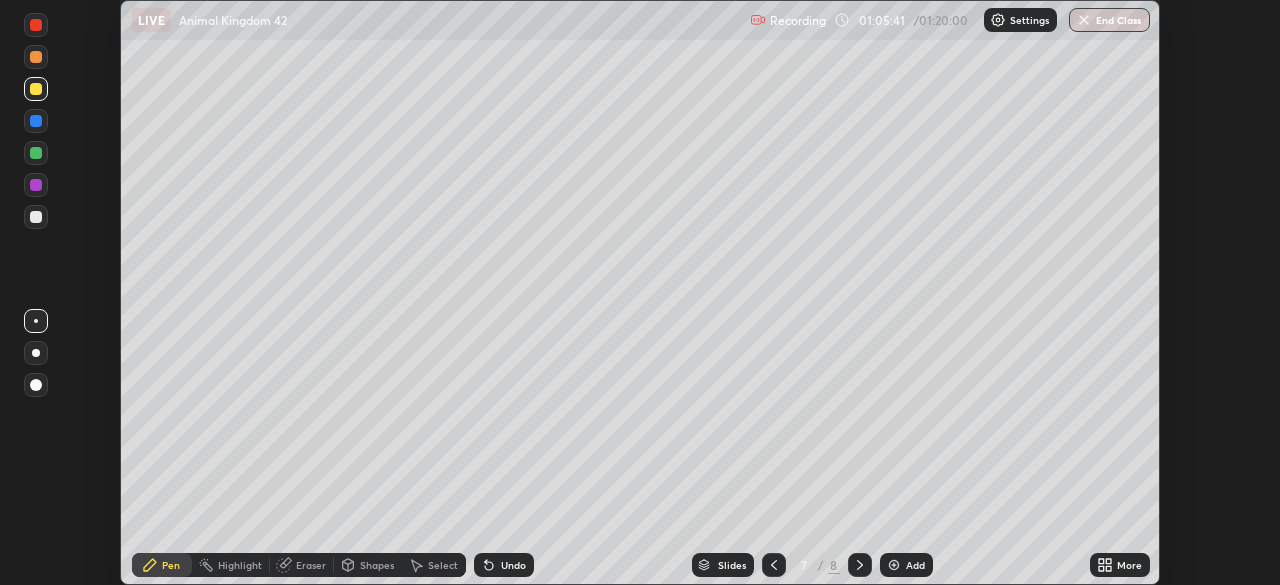click at bounding box center (774, 565) 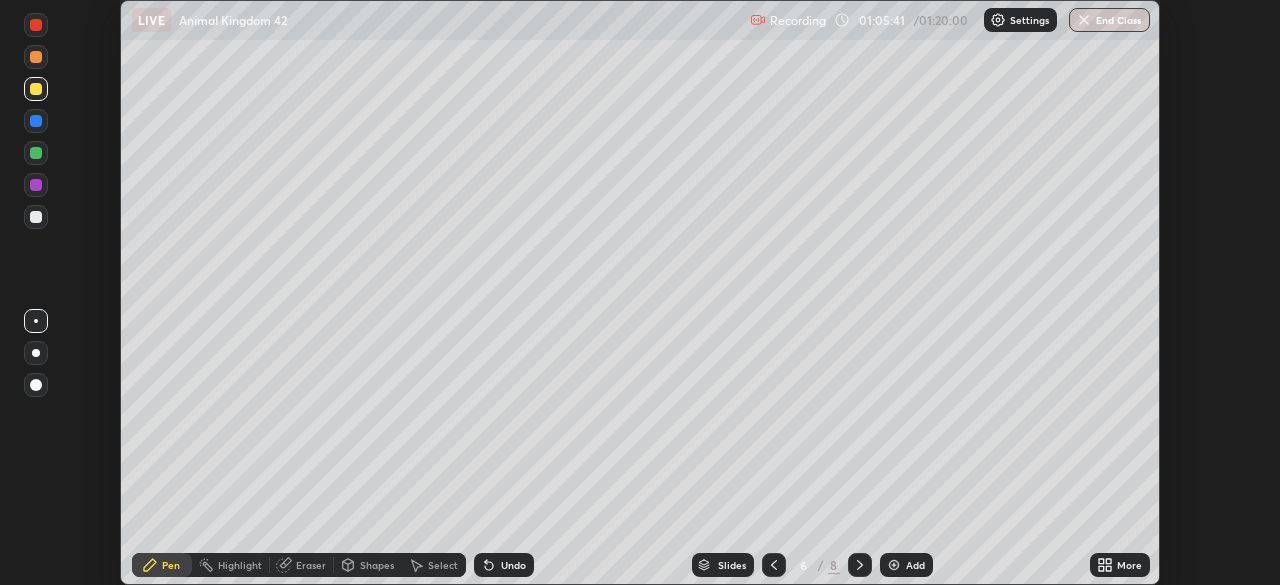 click 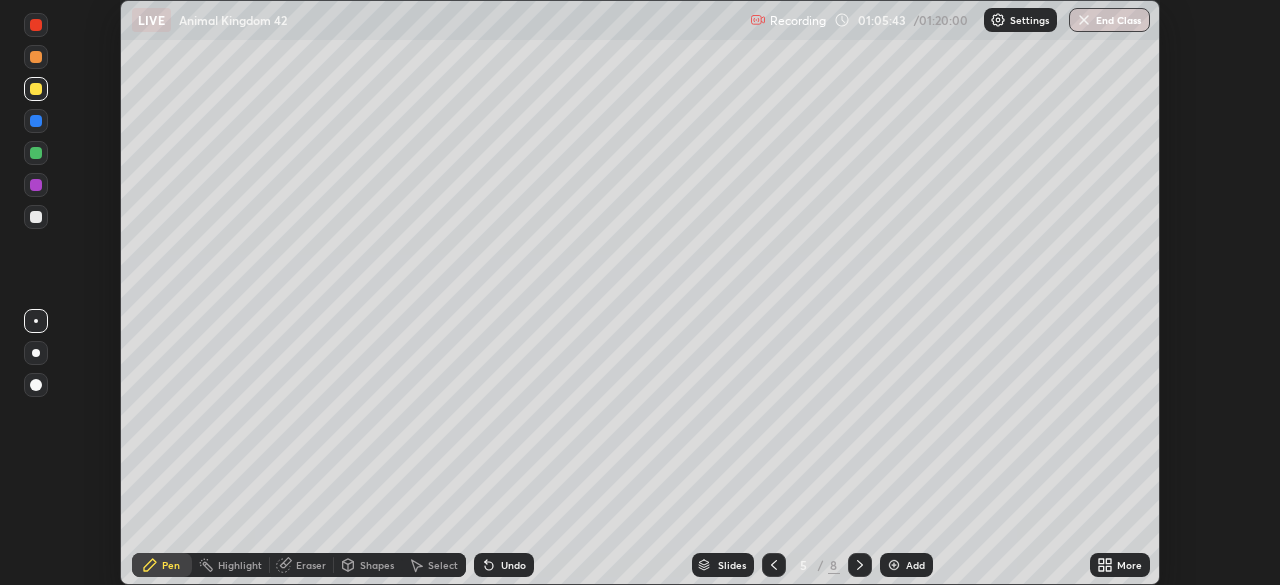 click 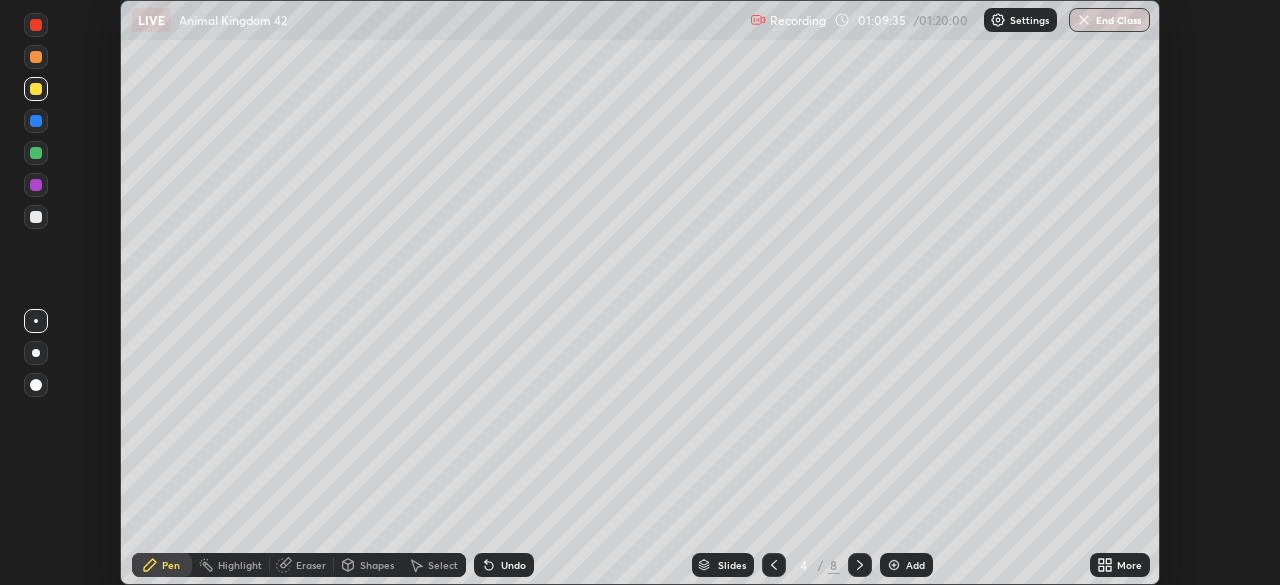 click on "End Class" at bounding box center [1109, 20] 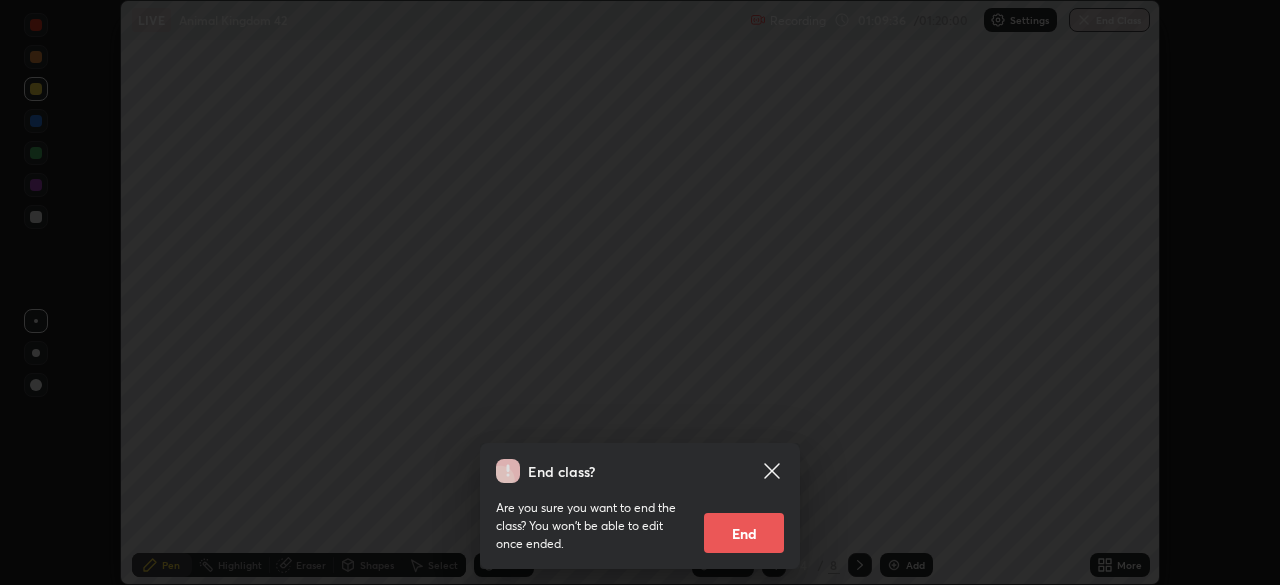 click on "End" at bounding box center [744, 533] 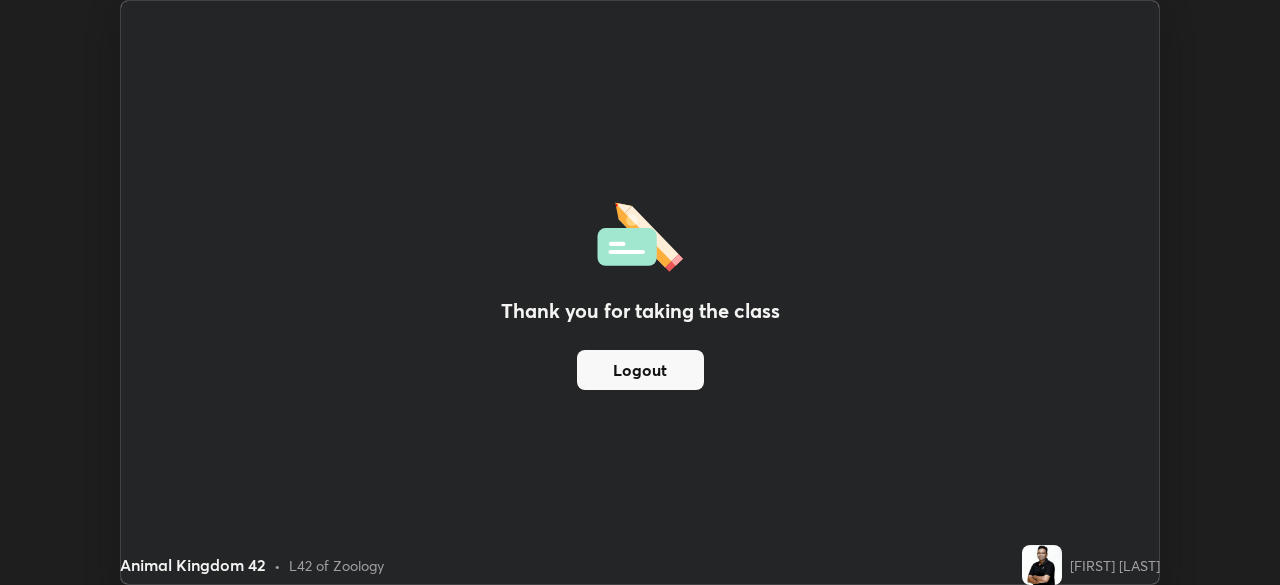 click on "Logout" at bounding box center [640, 370] 